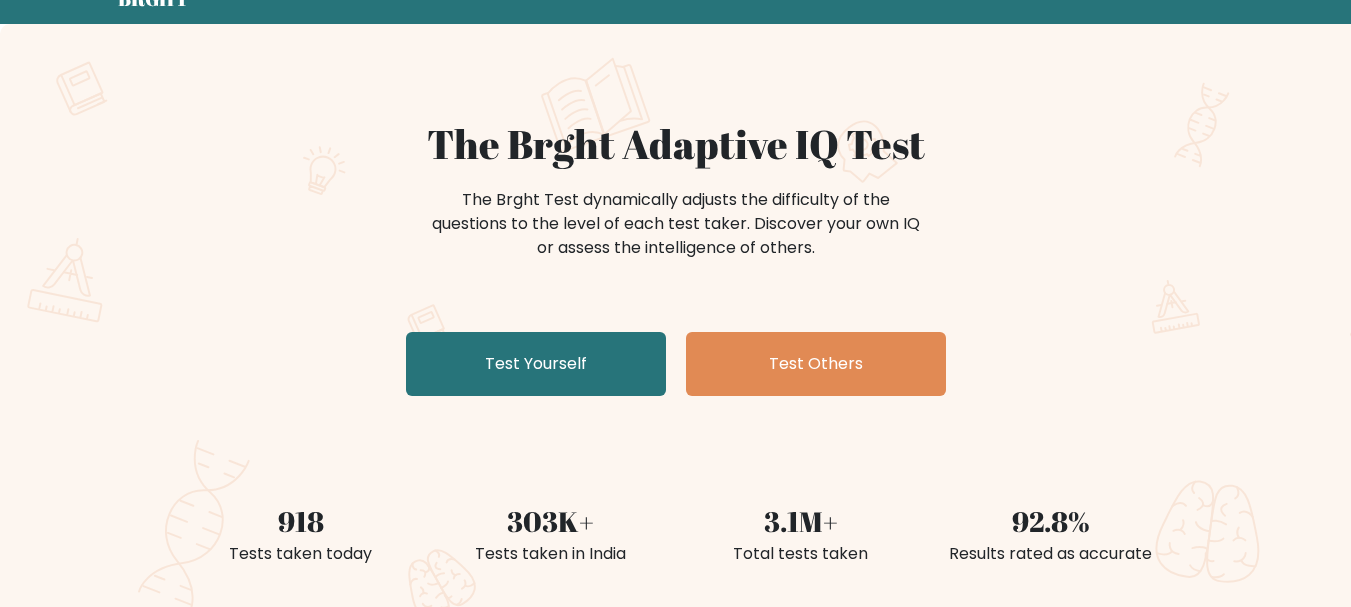 scroll, scrollTop: 200, scrollLeft: 0, axis: vertical 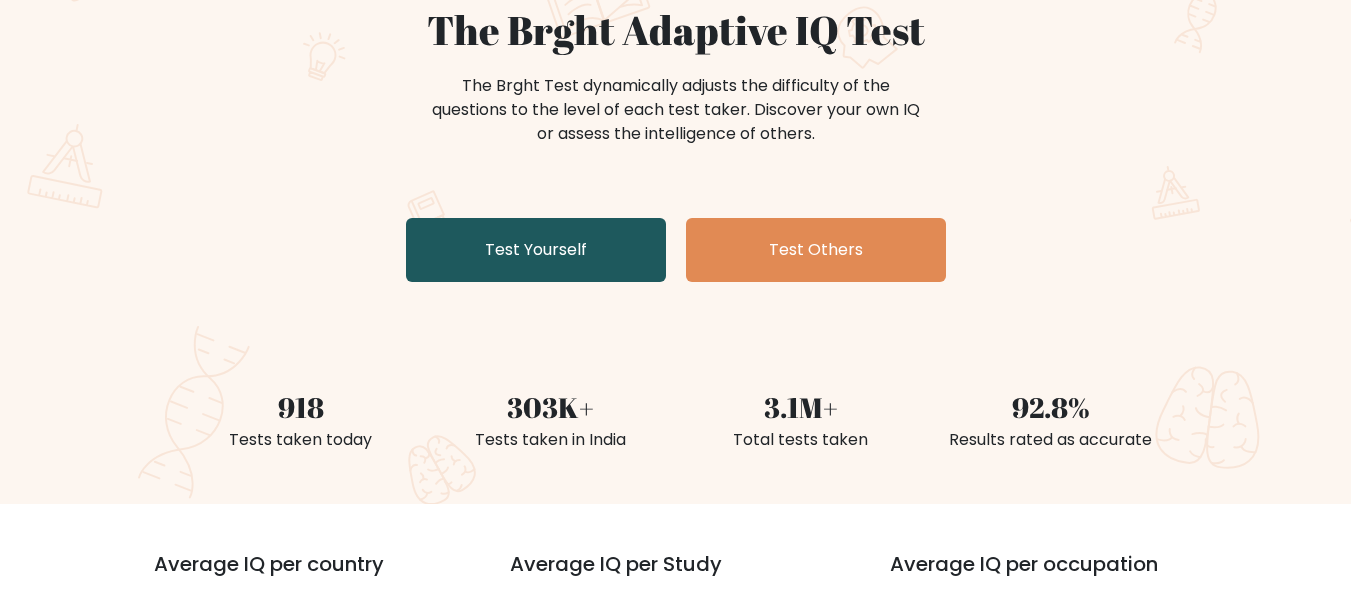 click on "Test Yourself" at bounding box center [536, 250] 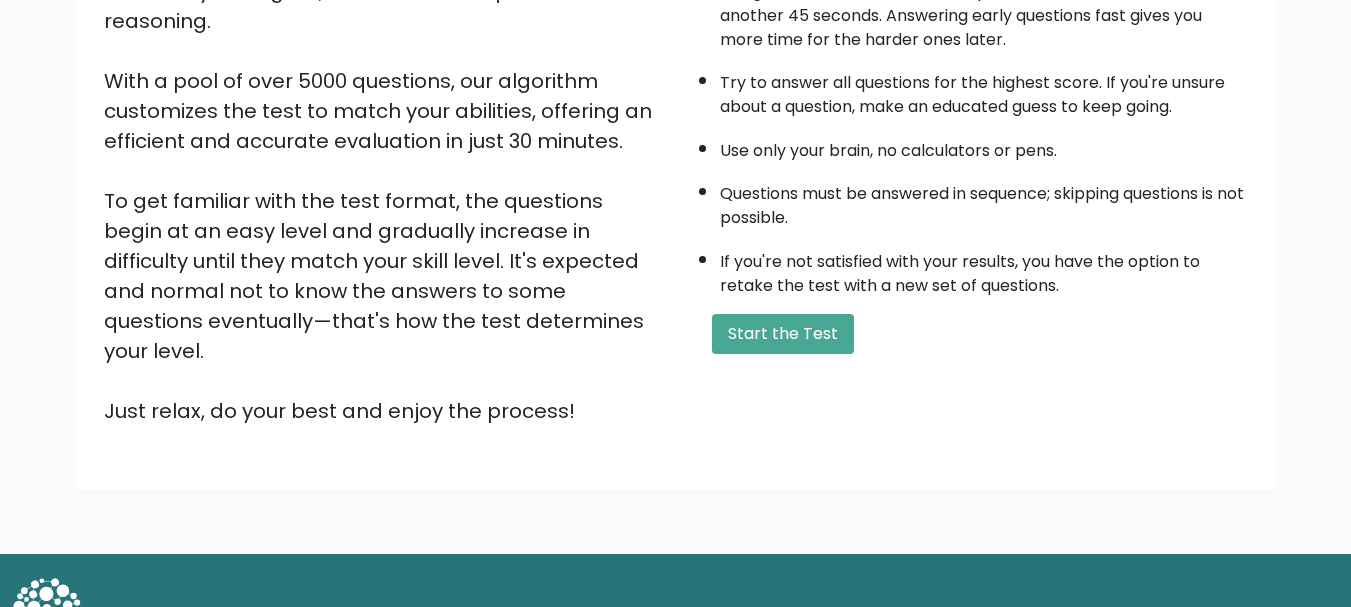 scroll, scrollTop: 309, scrollLeft: 0, axis: vertical 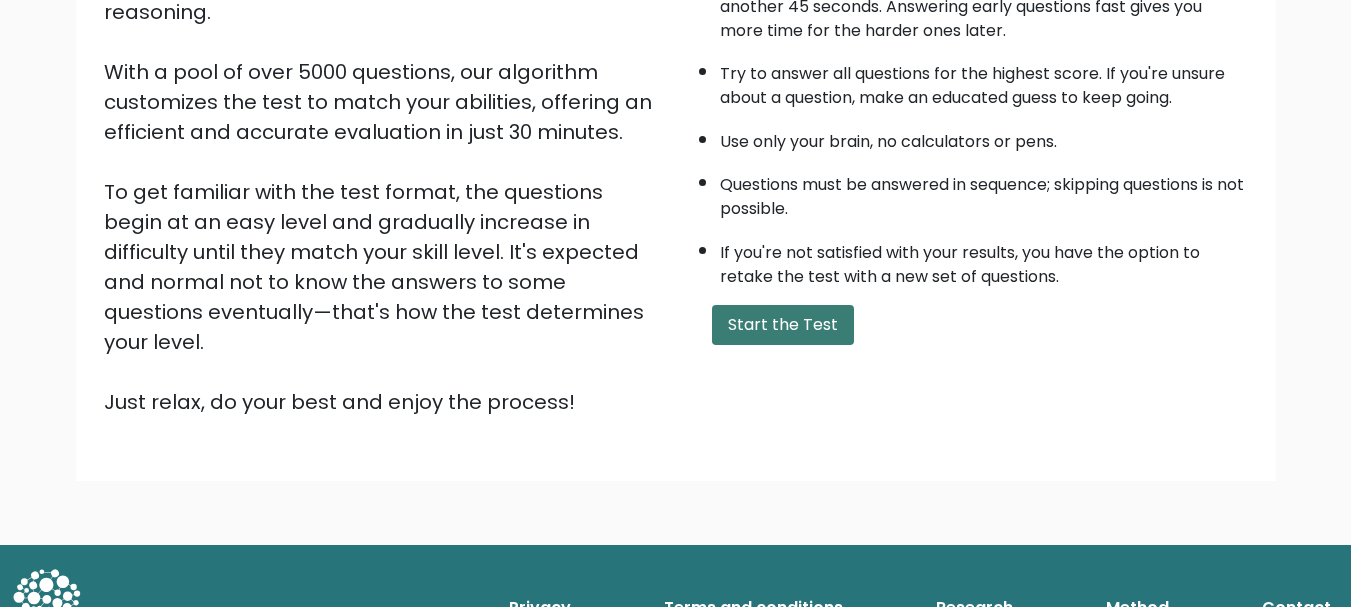 click on "Start the Test" at bounding box center [783, 325] 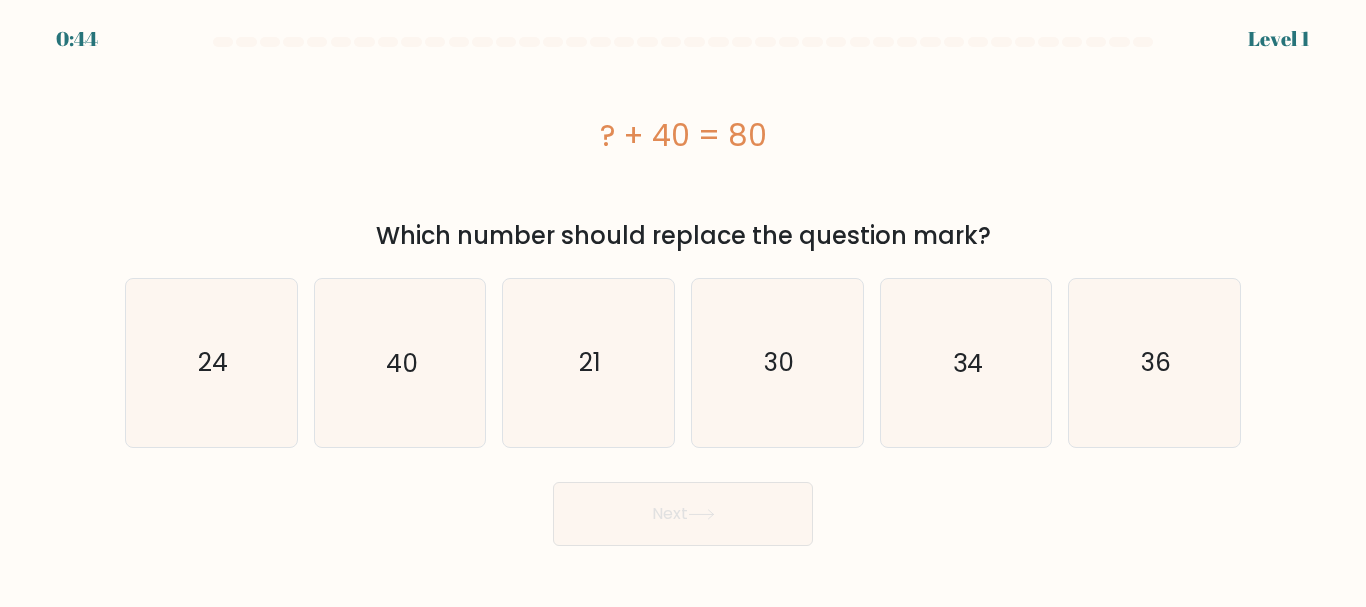 scroll, scrollTop: 0, scrollLeft: 0, axis: both 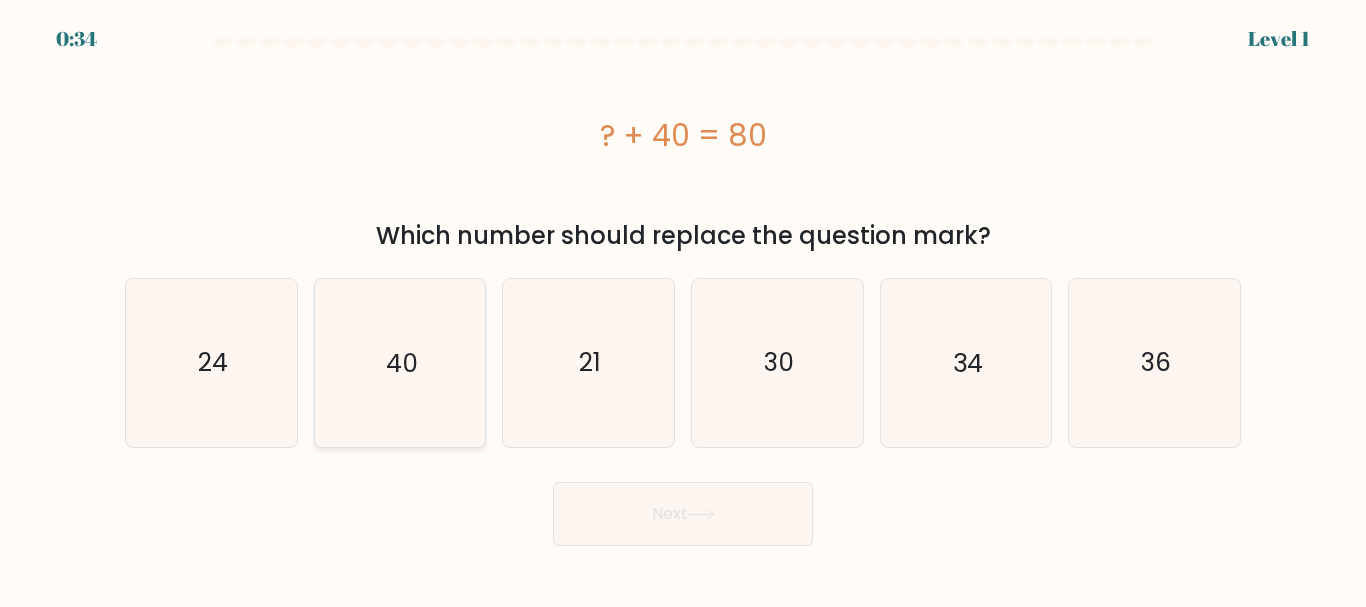 click on "40" 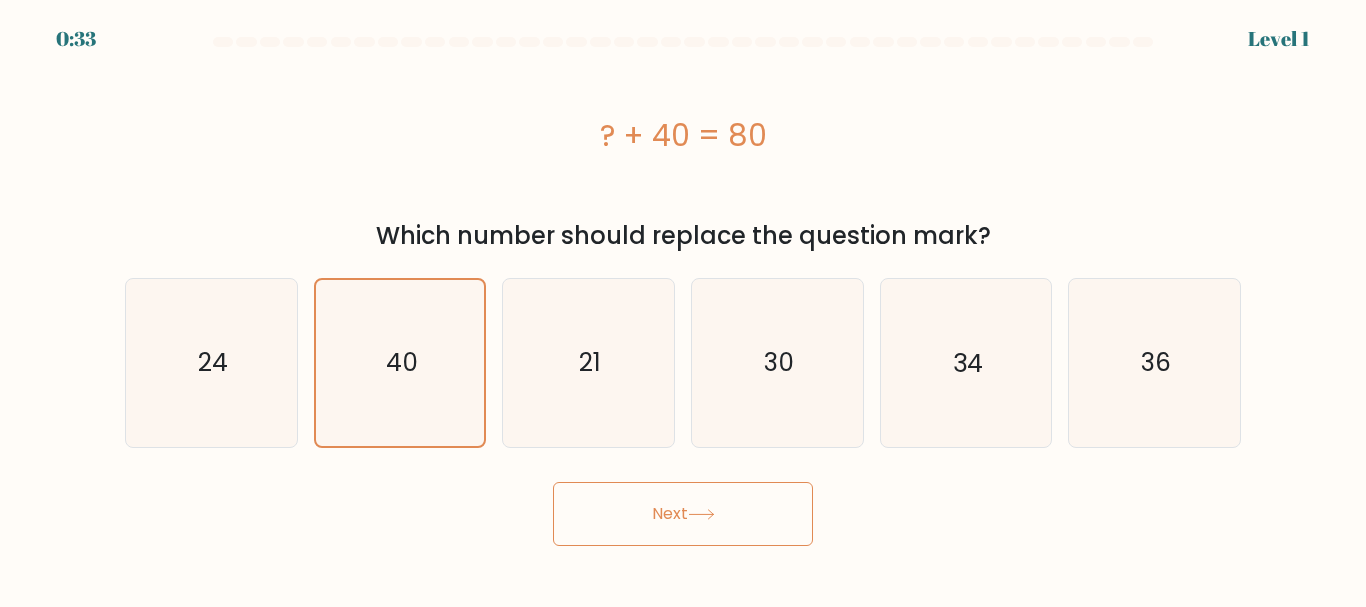 click on "Next" at bounding box center (683, 514) 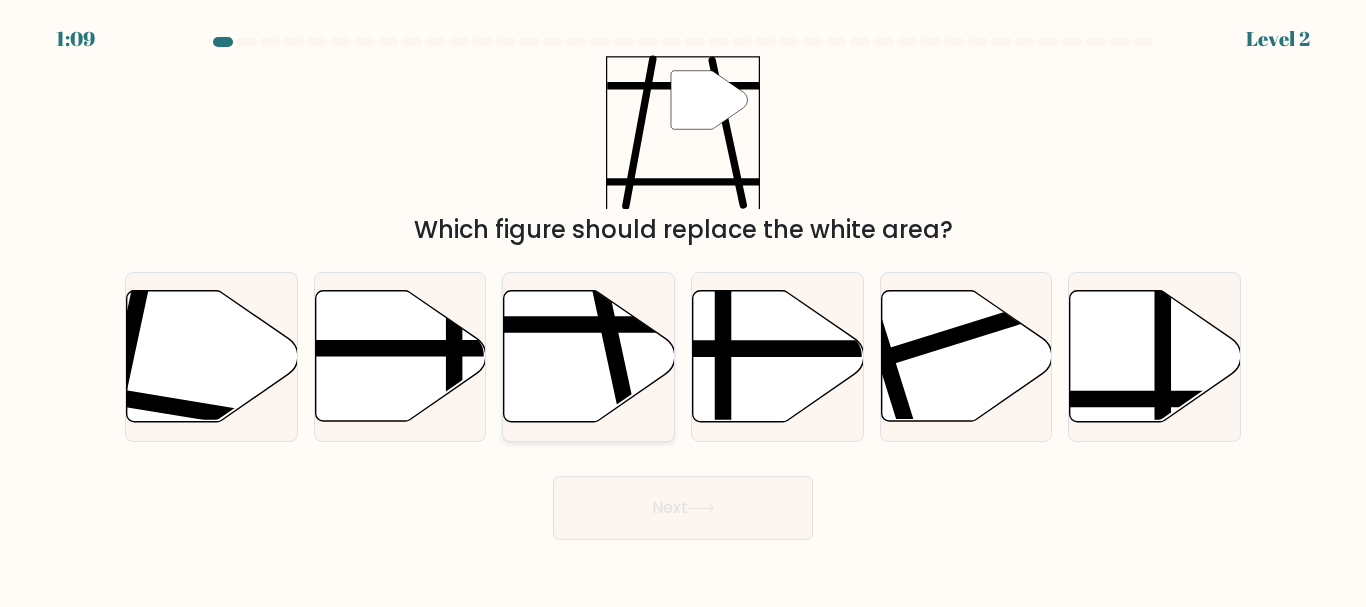 click 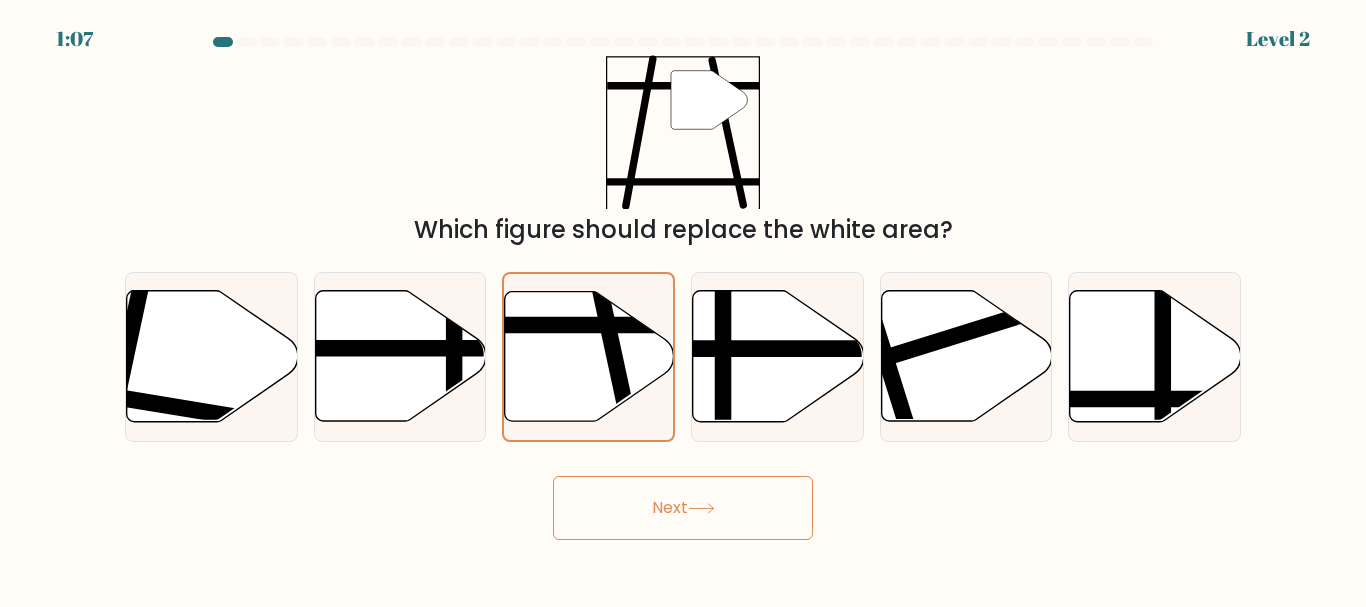 click on "Next" at bounding box center (683, 508) 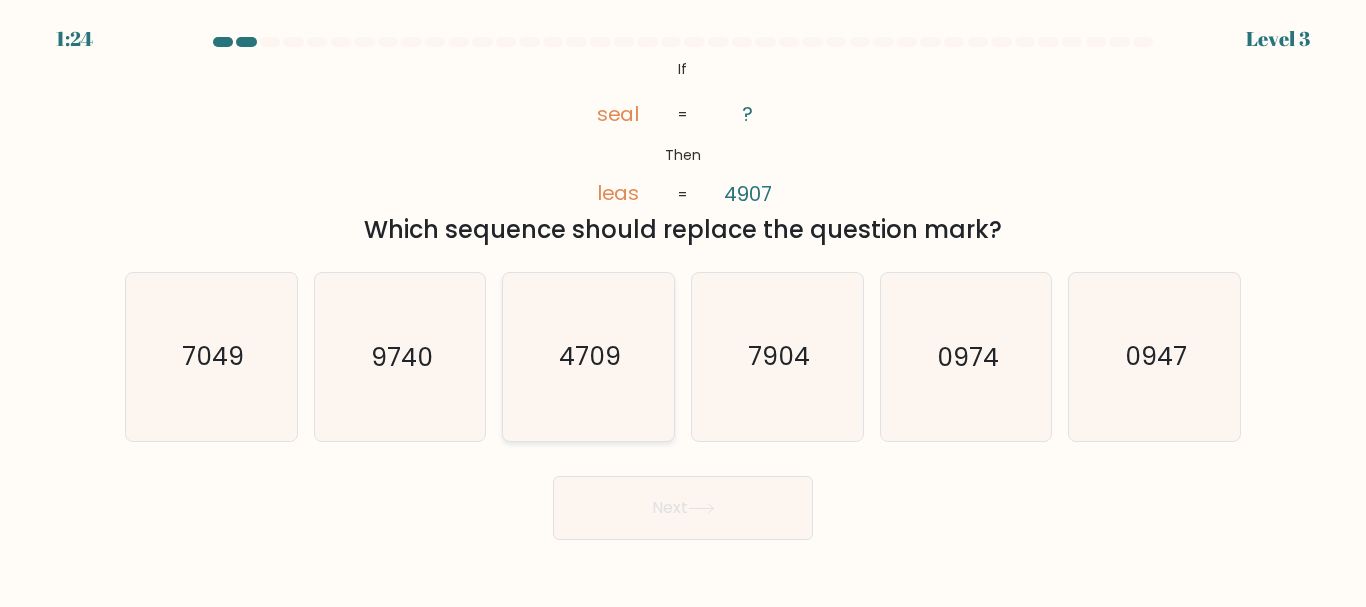 click on "4709" 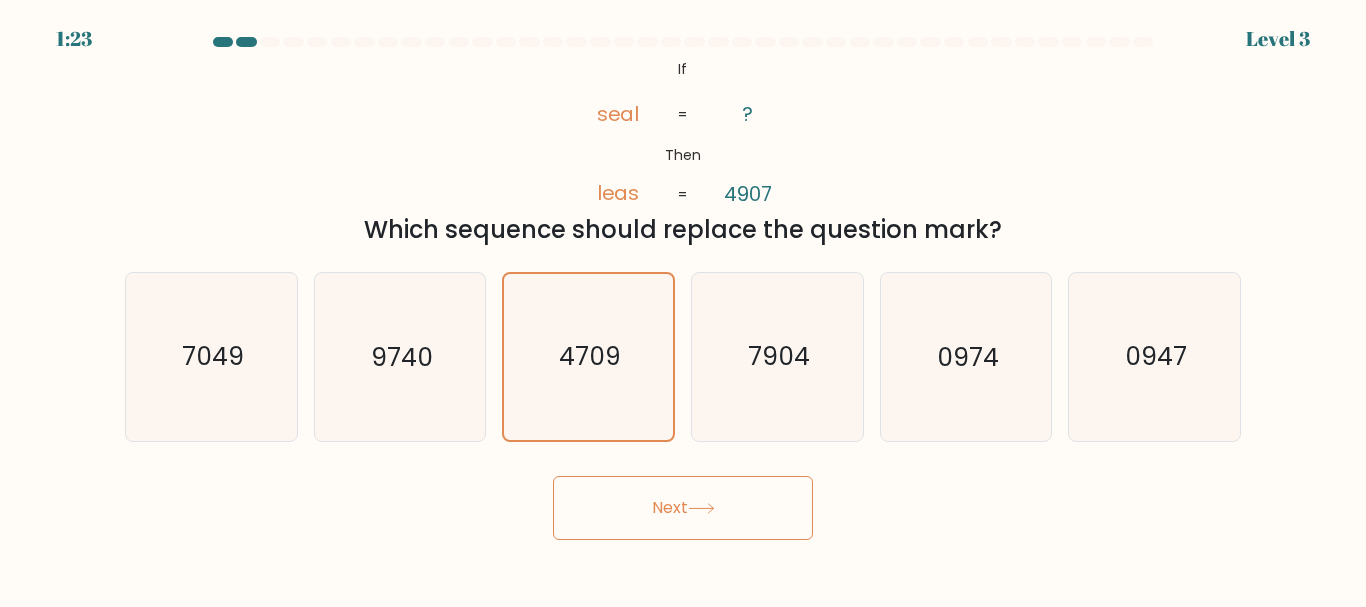 click on "Next" at bounding box center [683, 508] 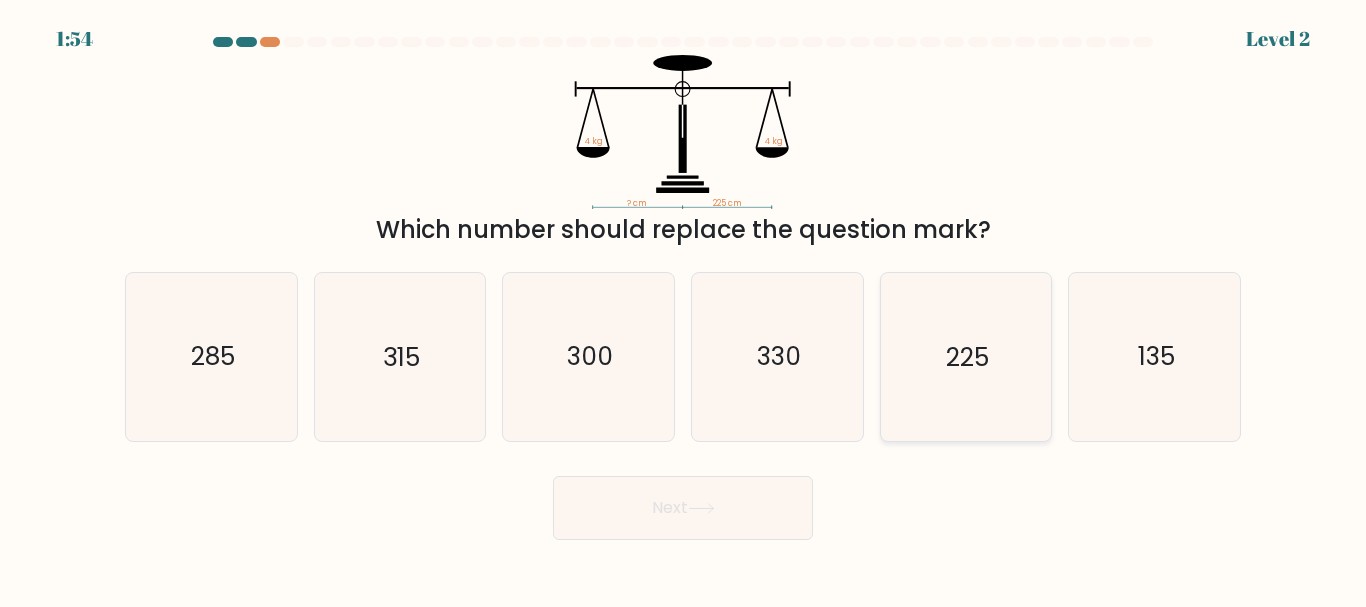 click on "225" 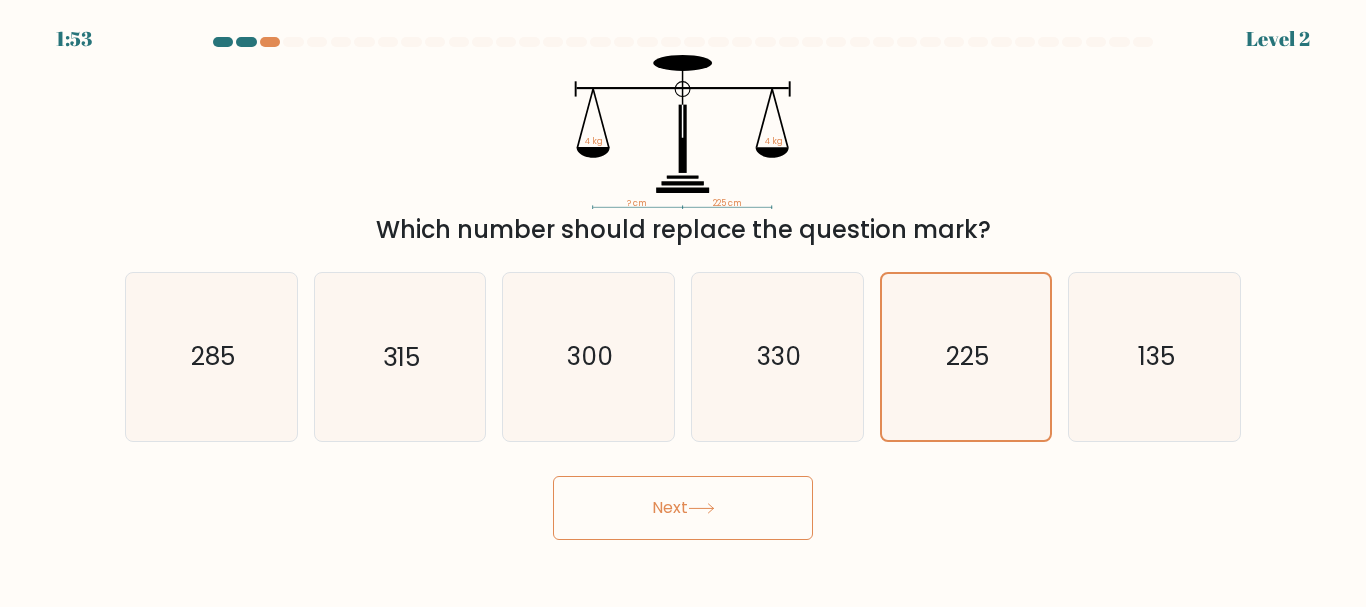 click on "Next" at bounding box center (683, 508) 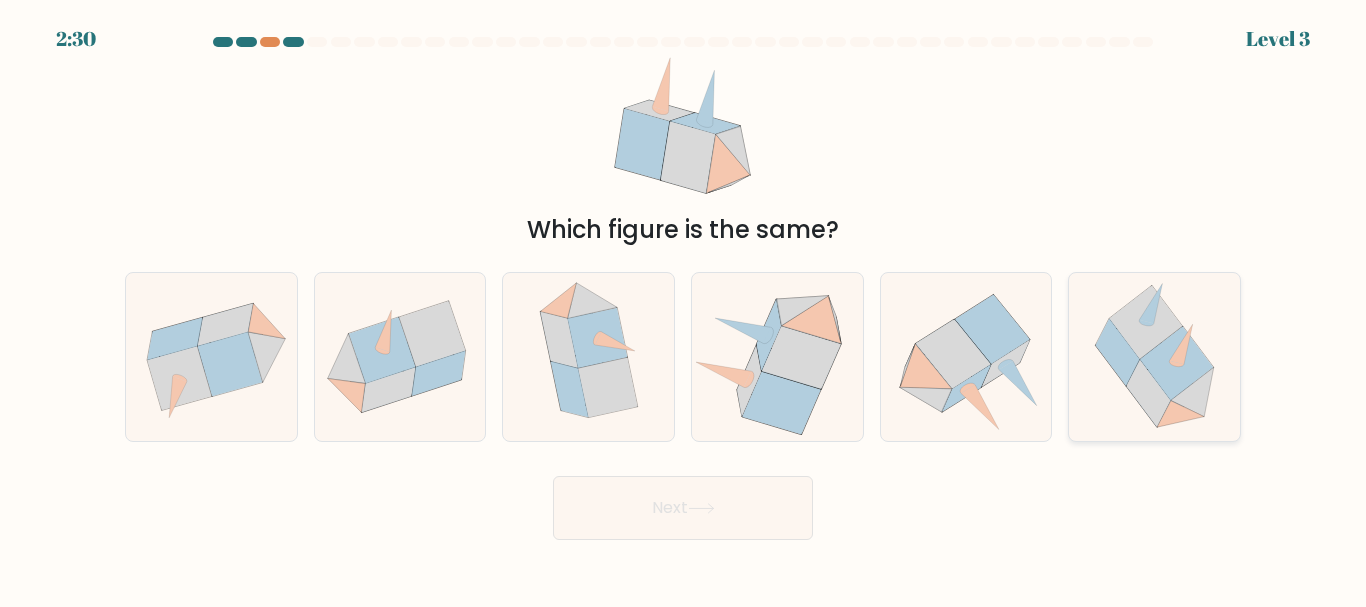 click 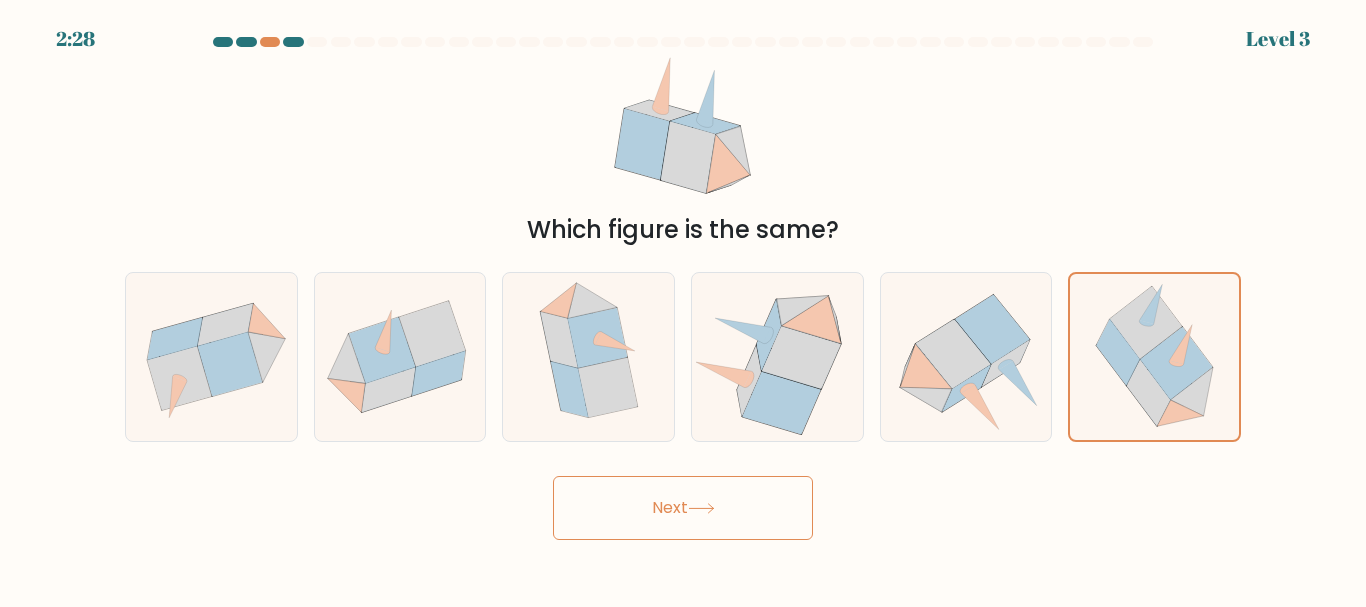 click on "Next" at bounding box center [683, 508] 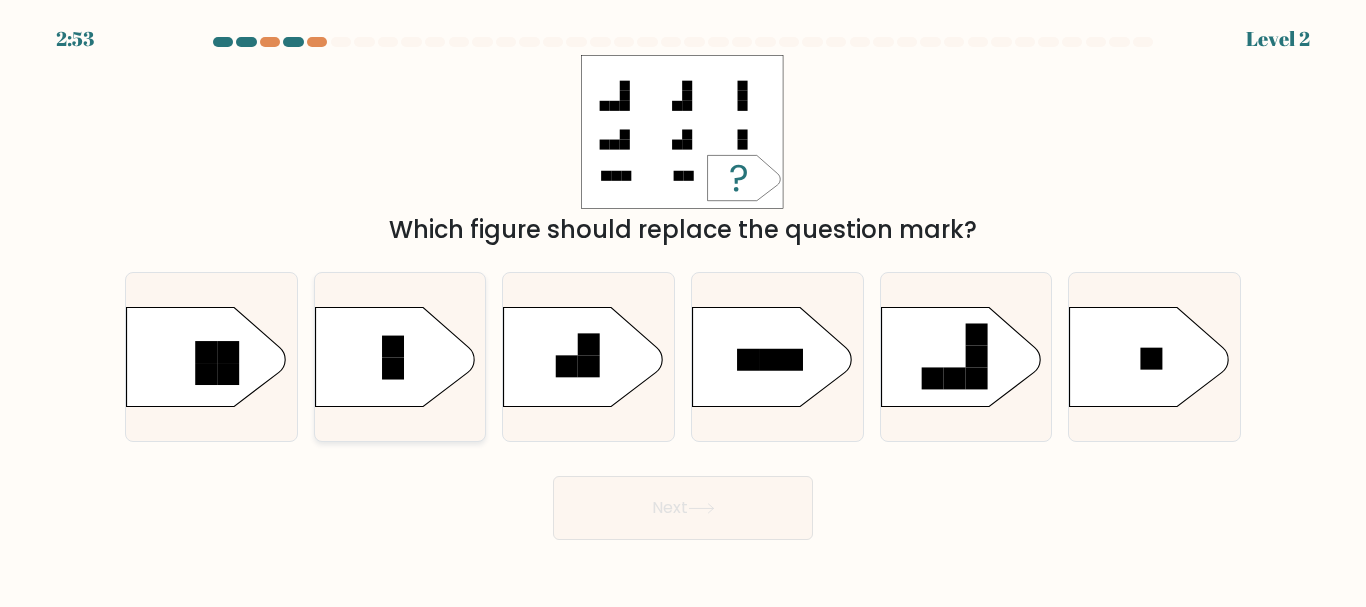 click 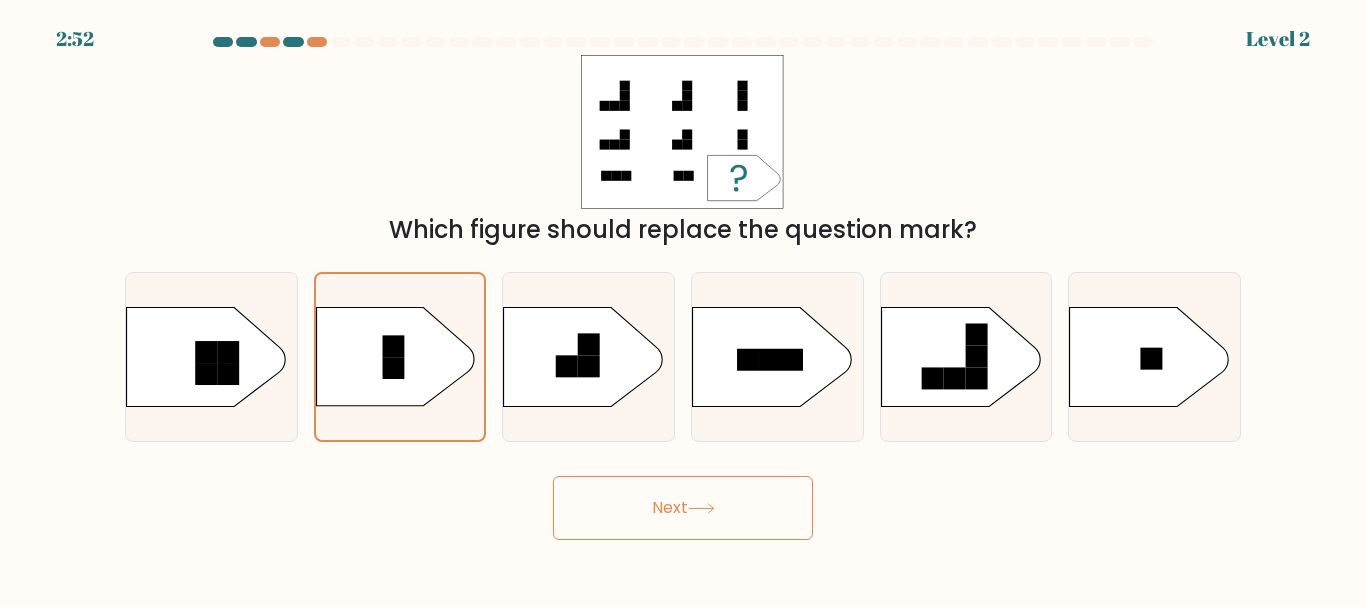 drag, startPoint x: 731, startPoint y: 502, endPoint x: 825, endPoint y: 526, distance: 97.015465 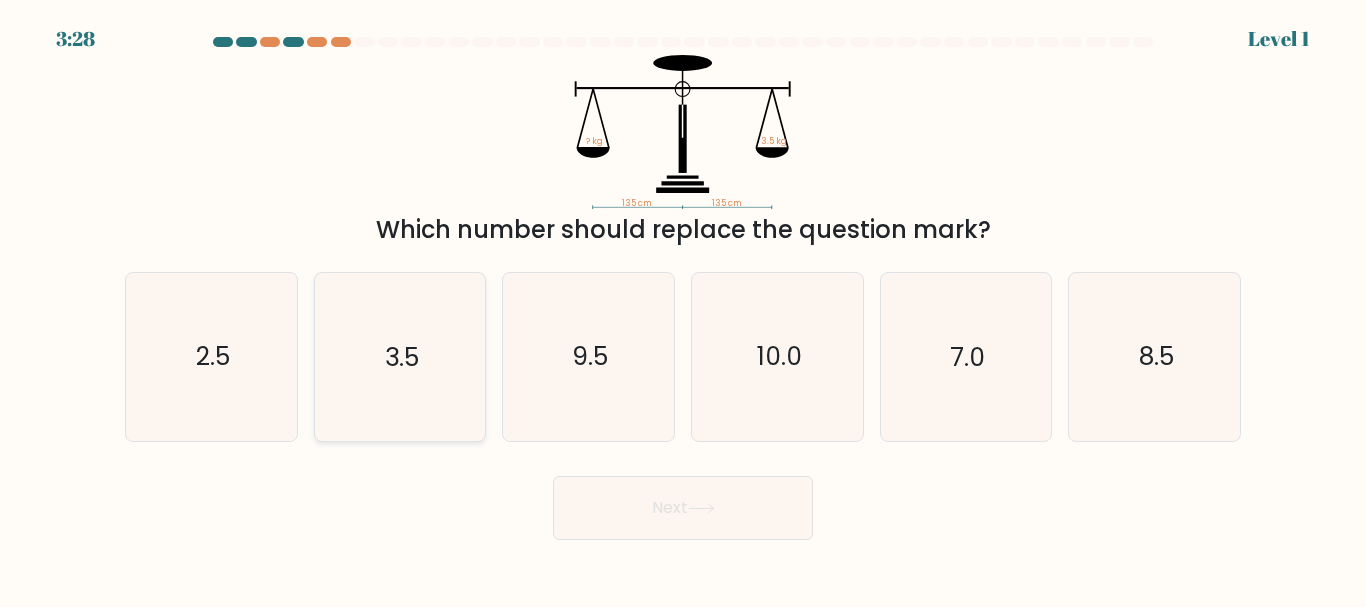 click on "3.5" 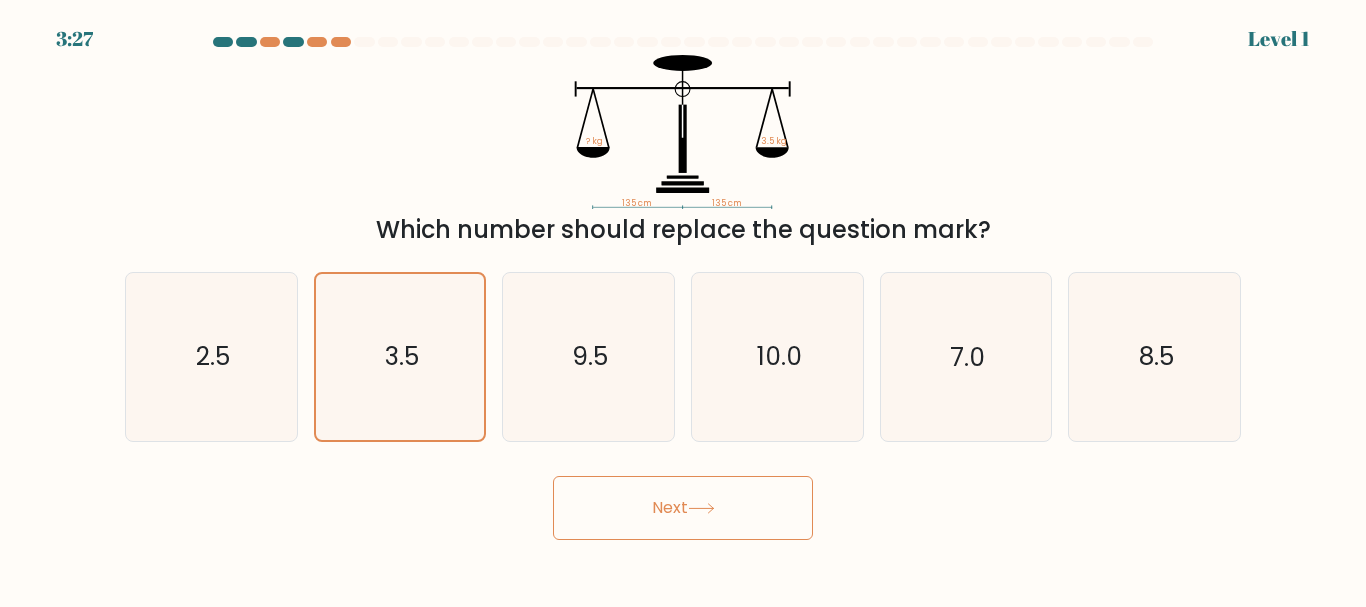 click on "Next" at bounding box center [683, 508] 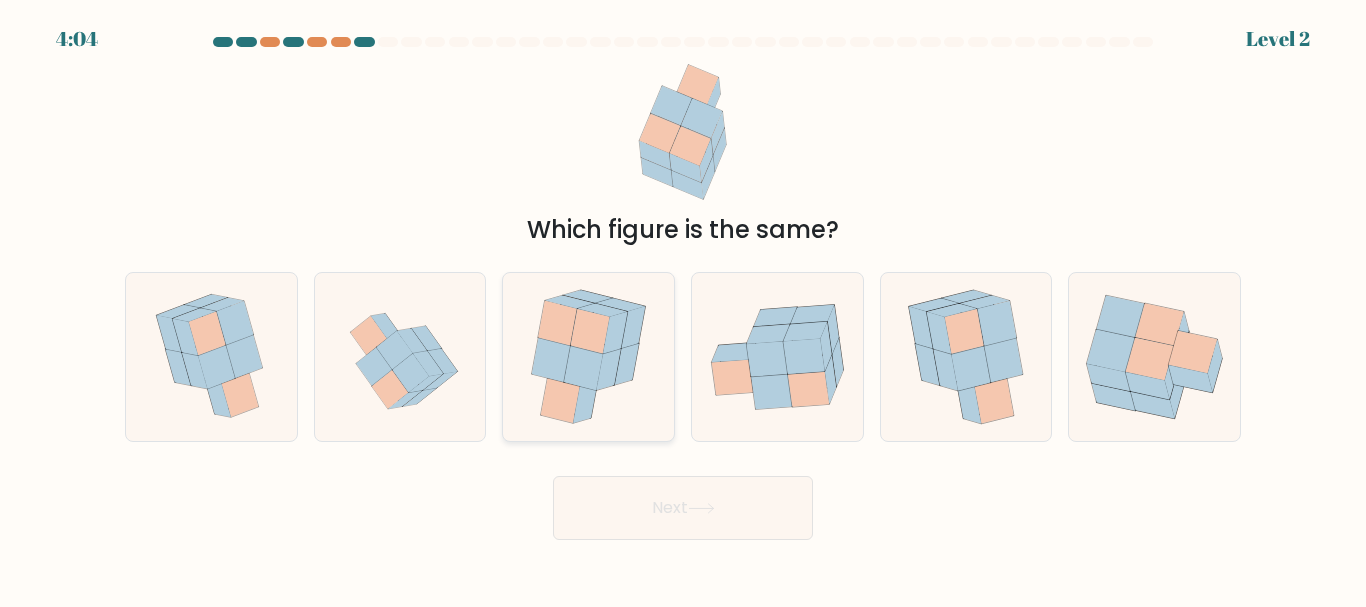 click 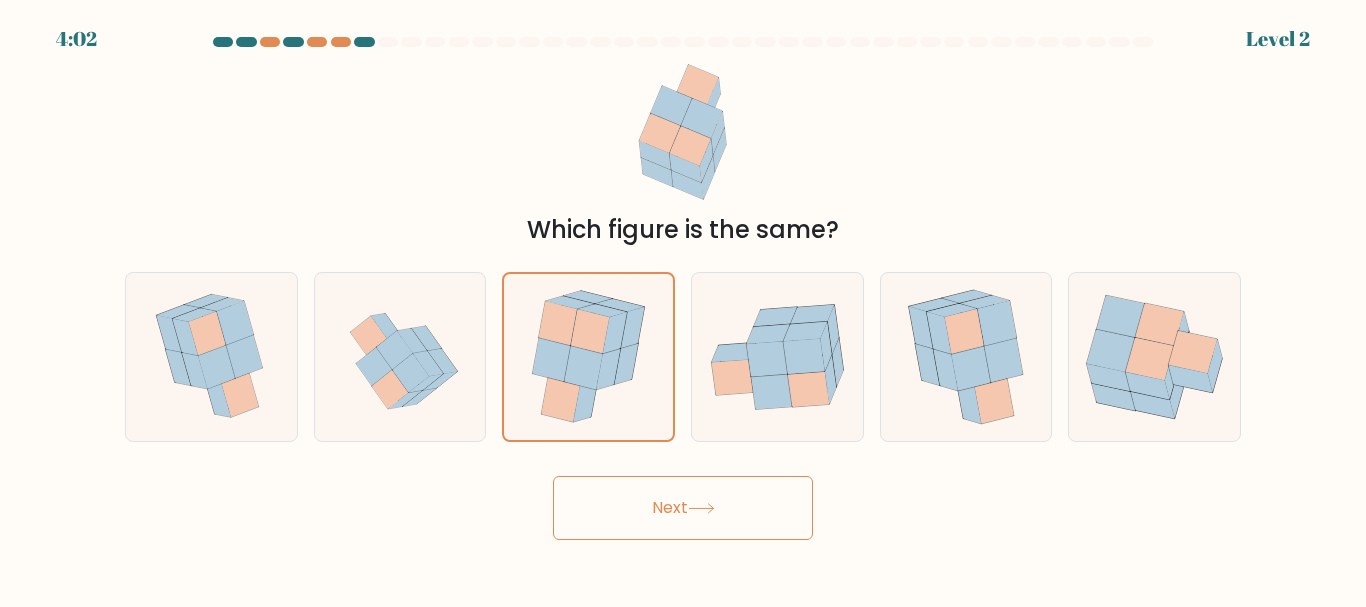 click on "Next" at bounding box center (683, 508) 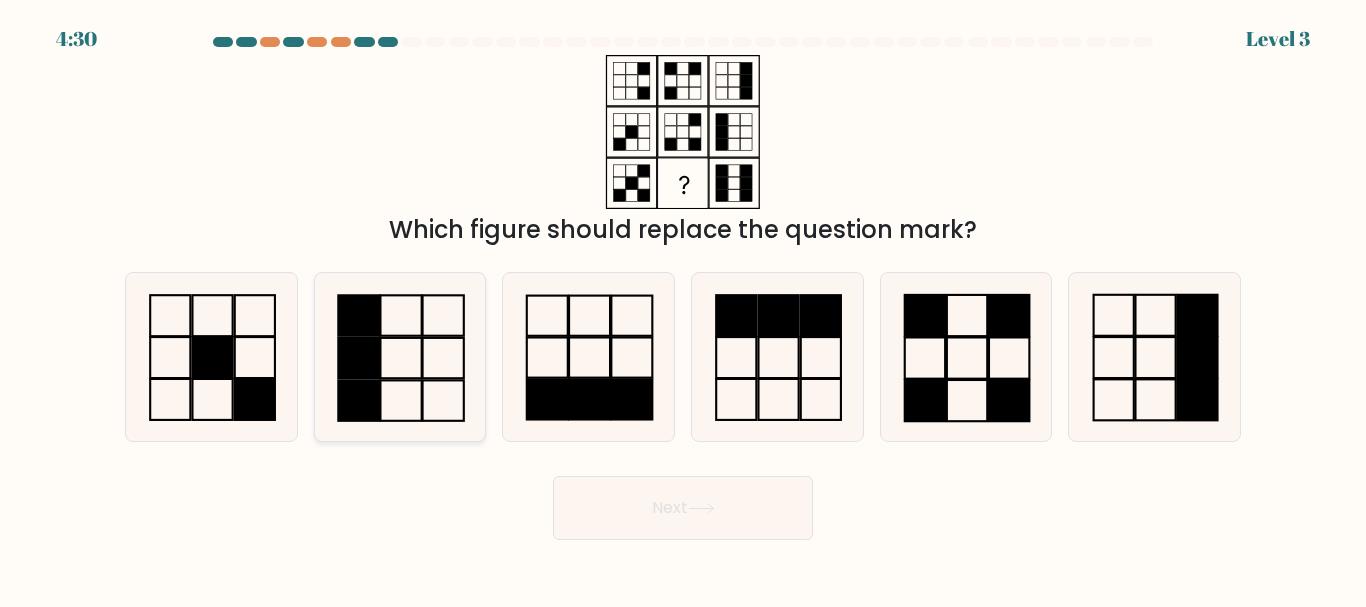 click 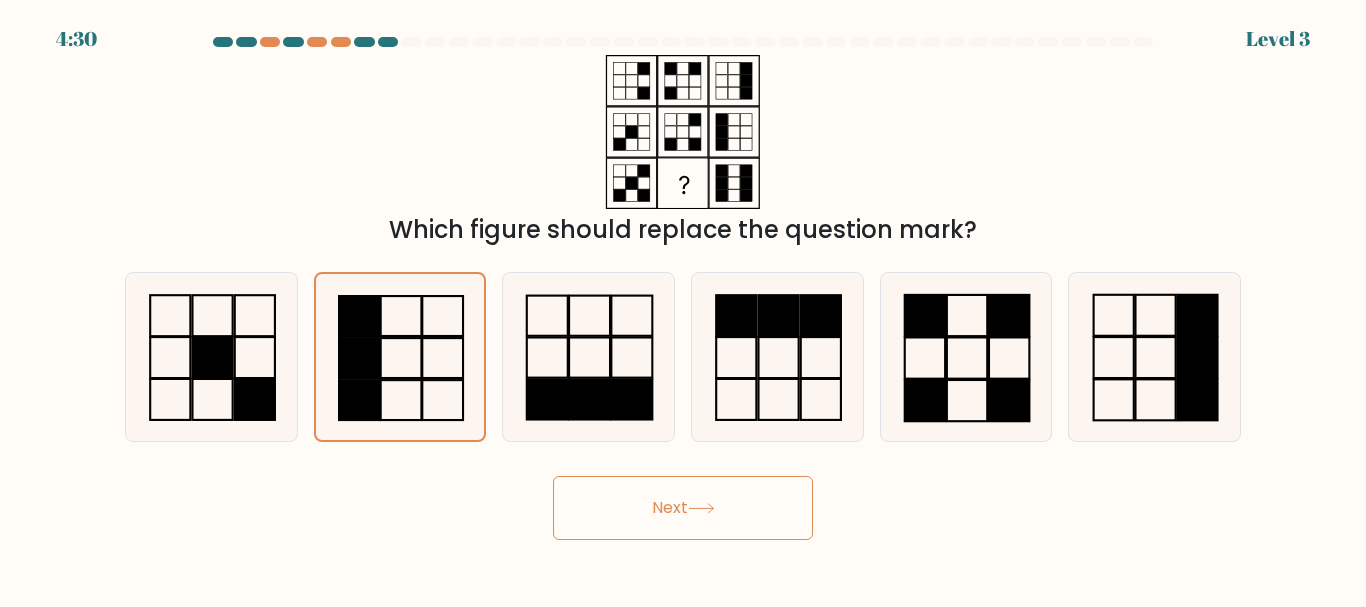 click on "Next" at bounding box center (683, 508) 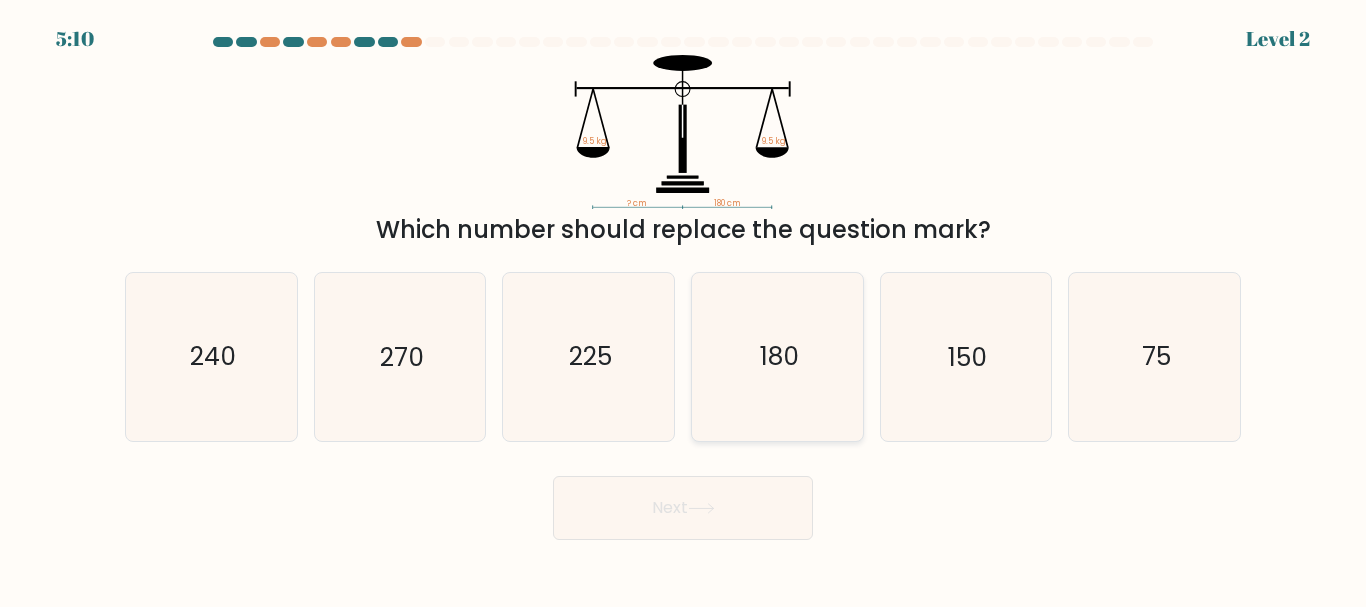 click on "180" 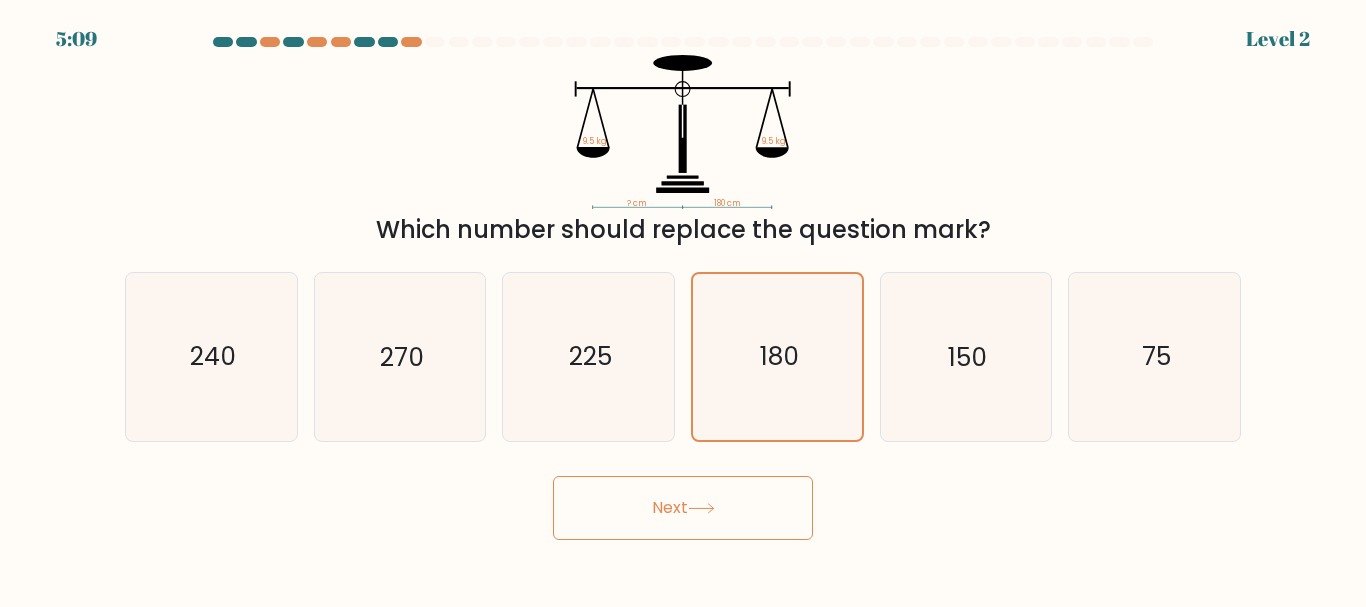 click on "Next" at bounding box center [683, 508] 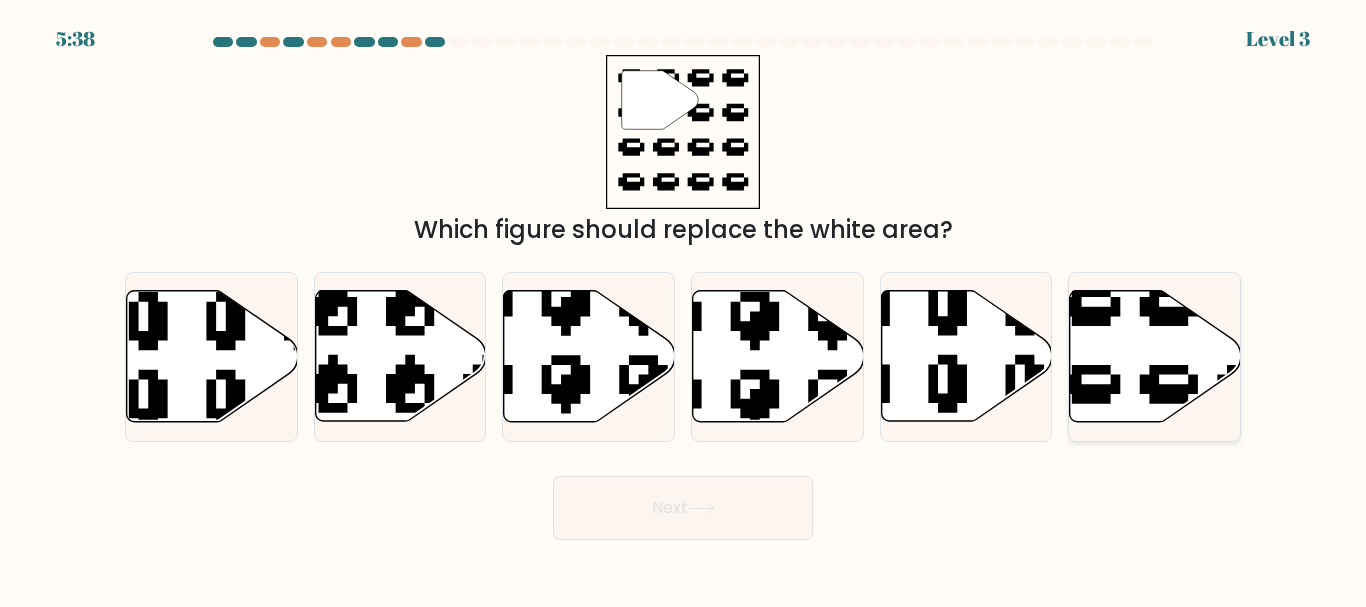 click 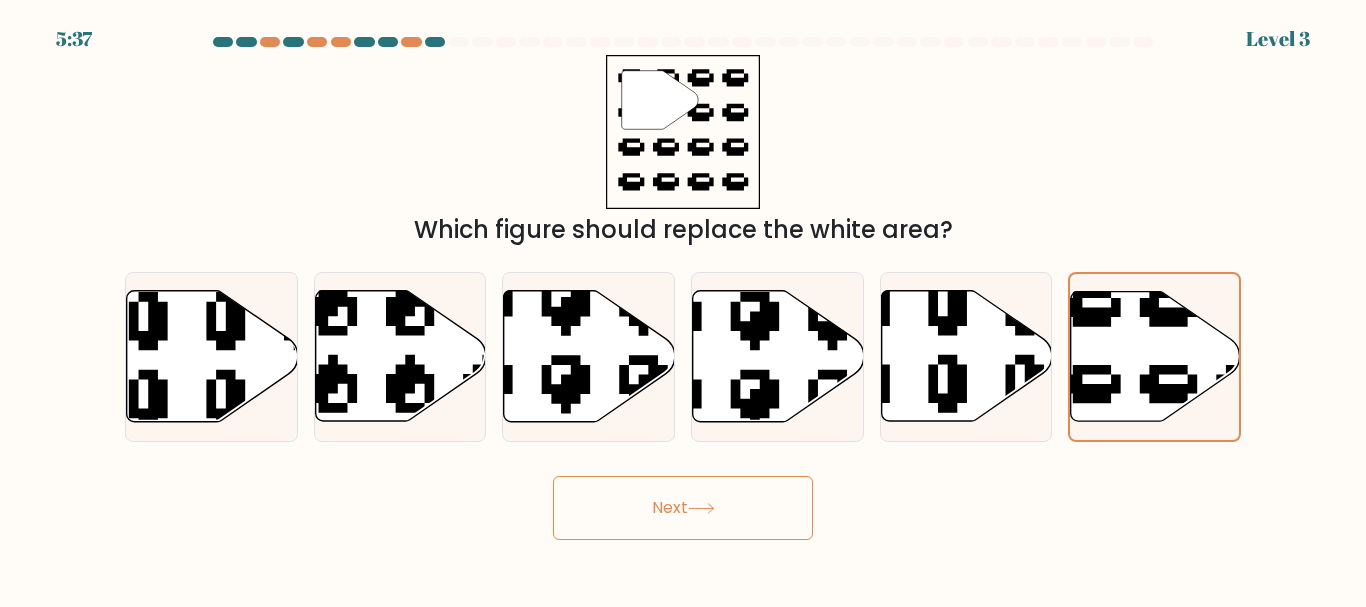 click on "Next" at bounding box center [683, 508] 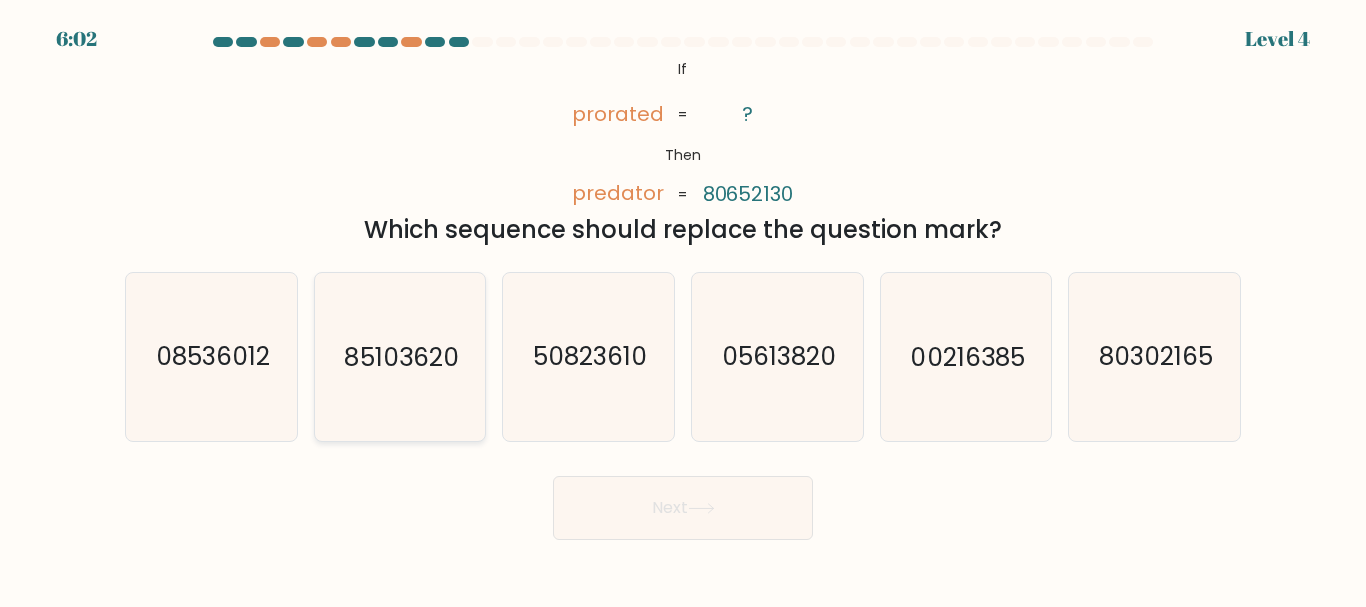 click on "85103620" 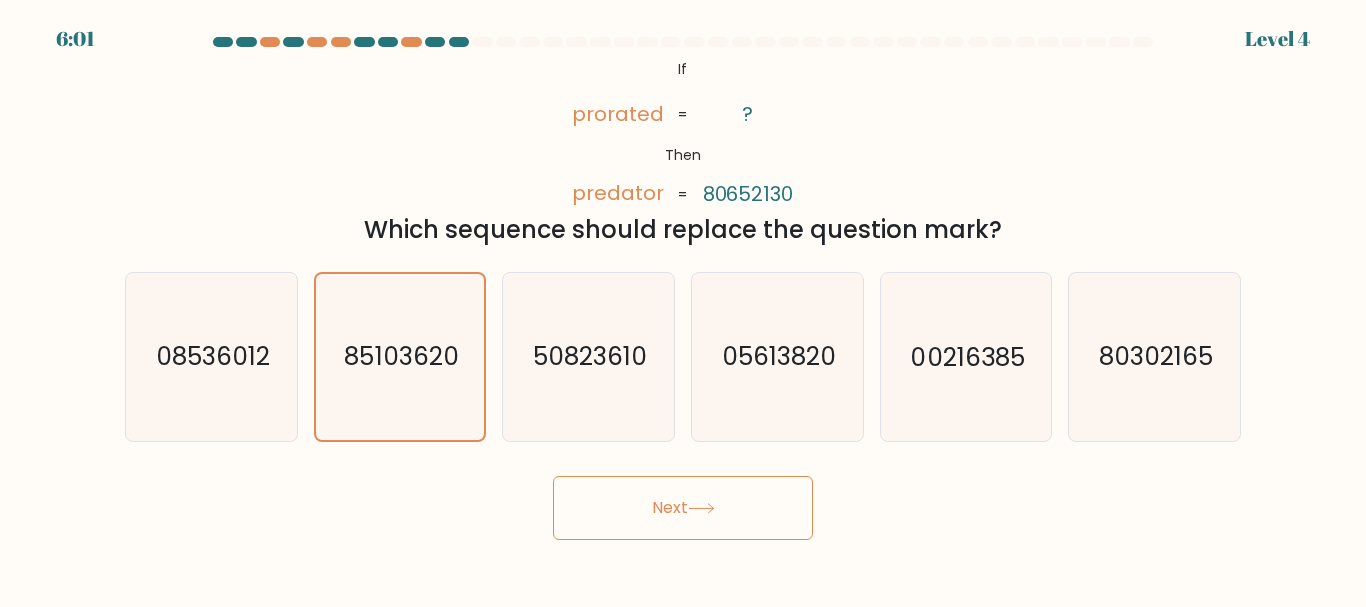click on "Next" at bounding box center [683, 508] 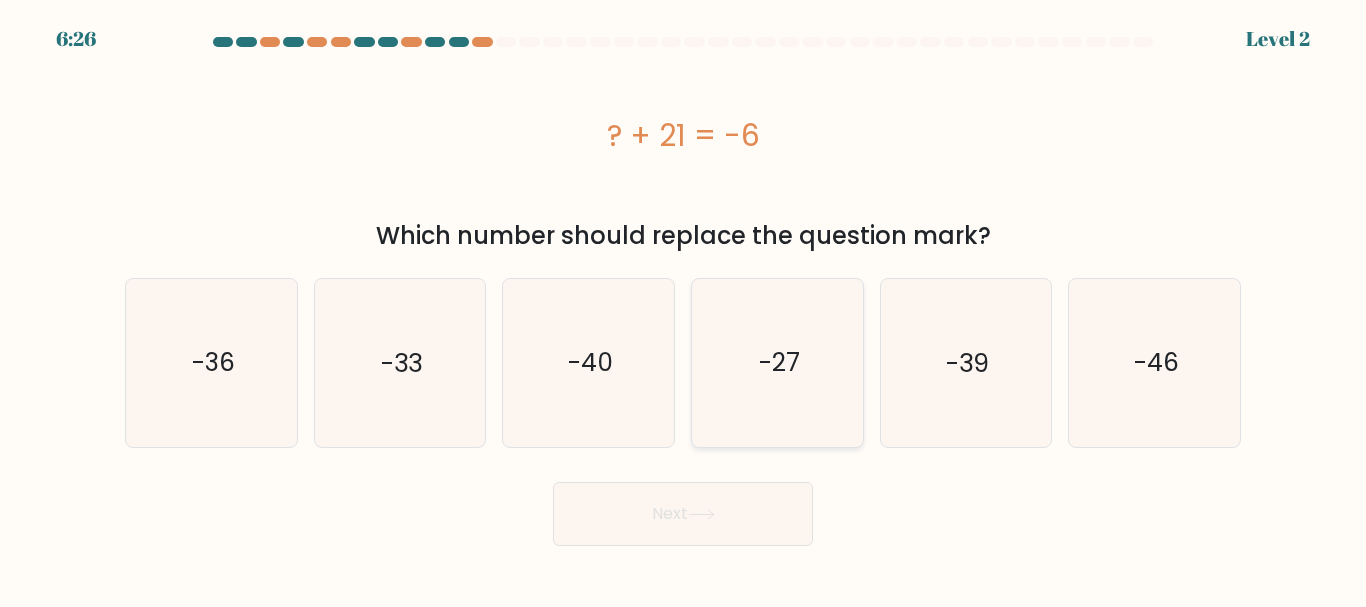 click on "-27" 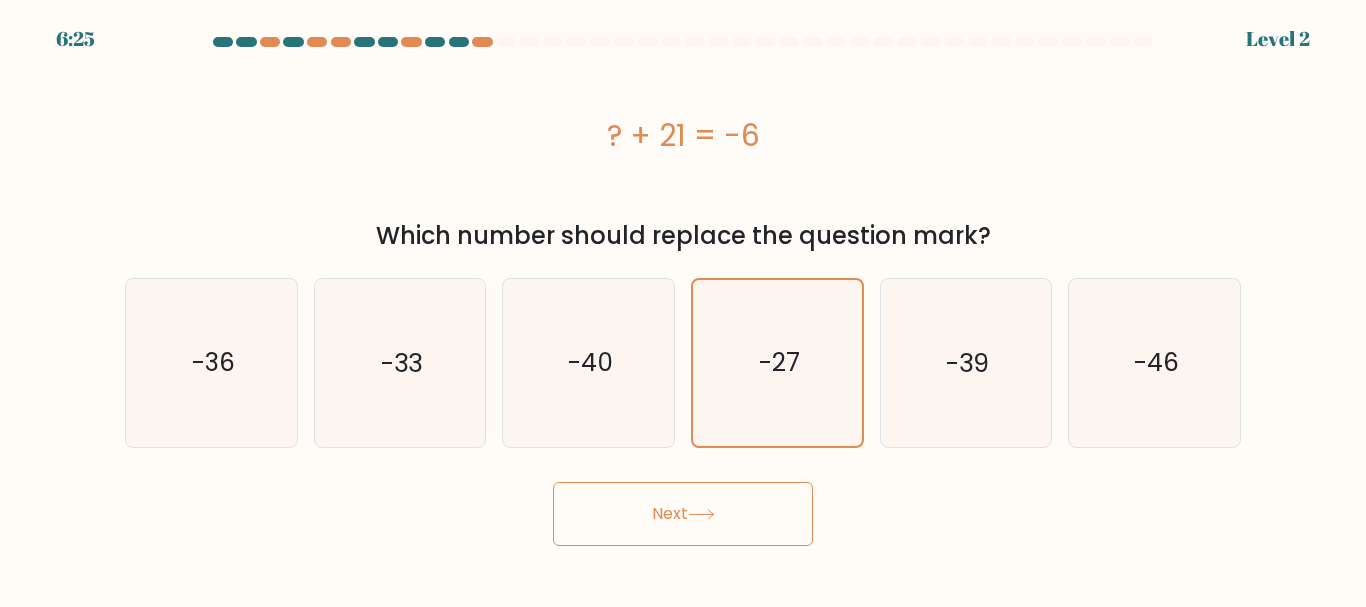 click 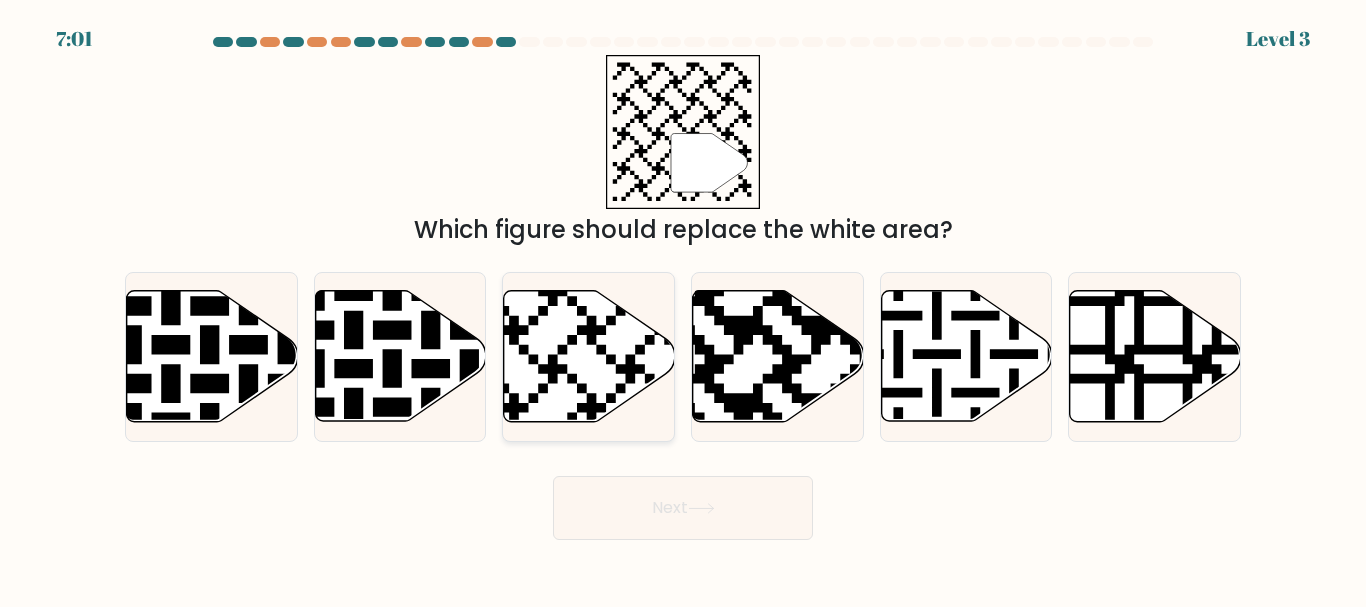 click 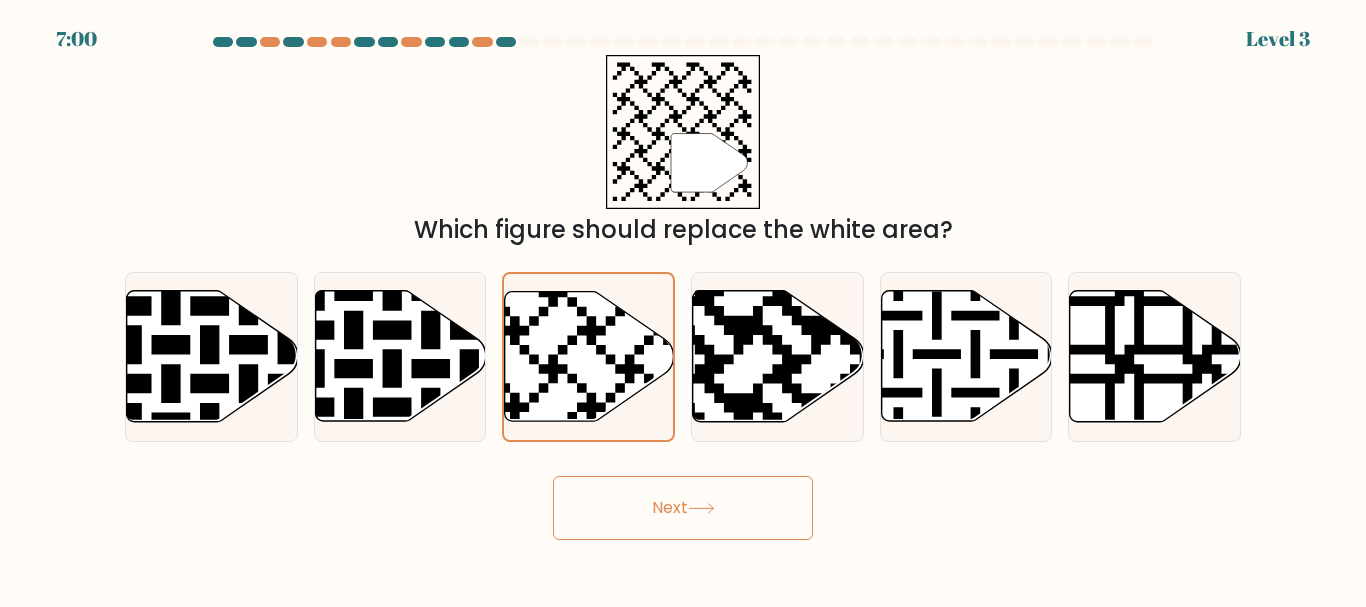click on "Next" at bounding box center (683, 508) 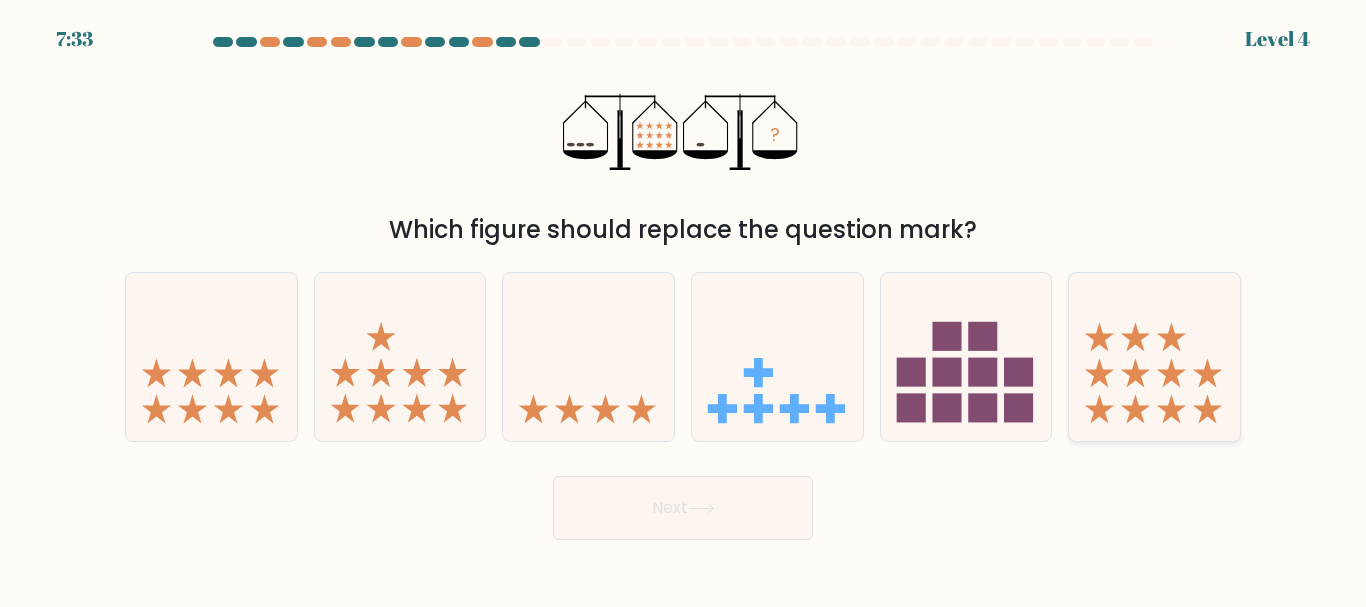 click 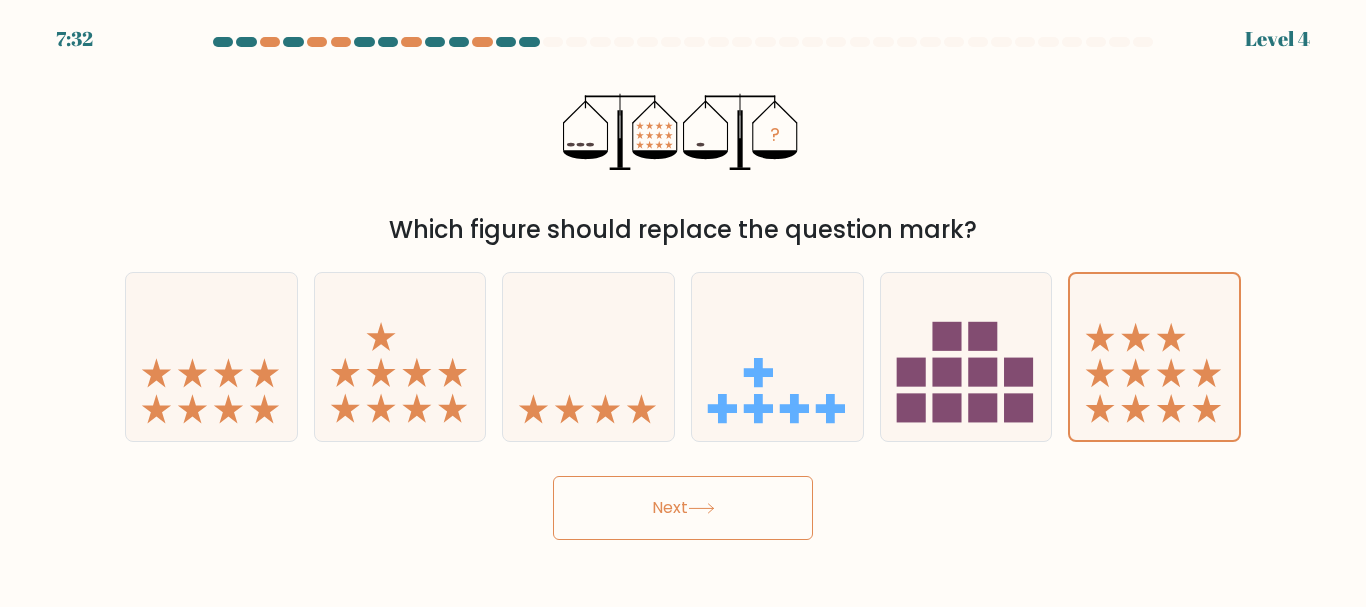 click on "Next" at bounding box center [683, 508] 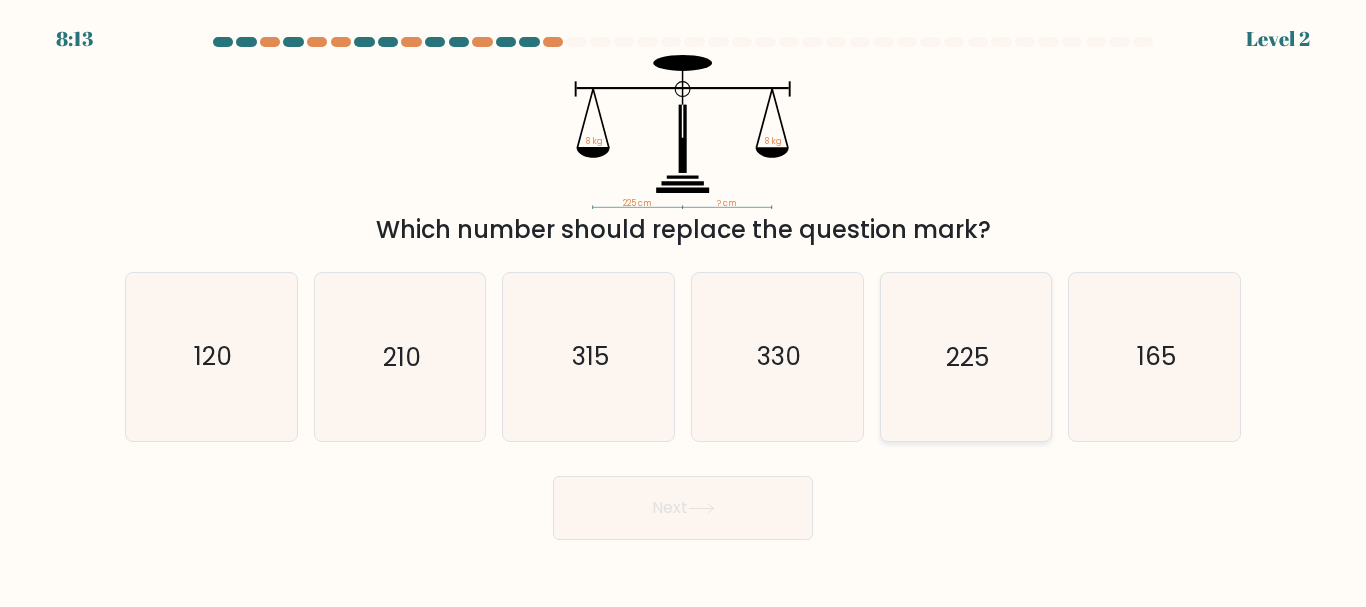 click on "225" 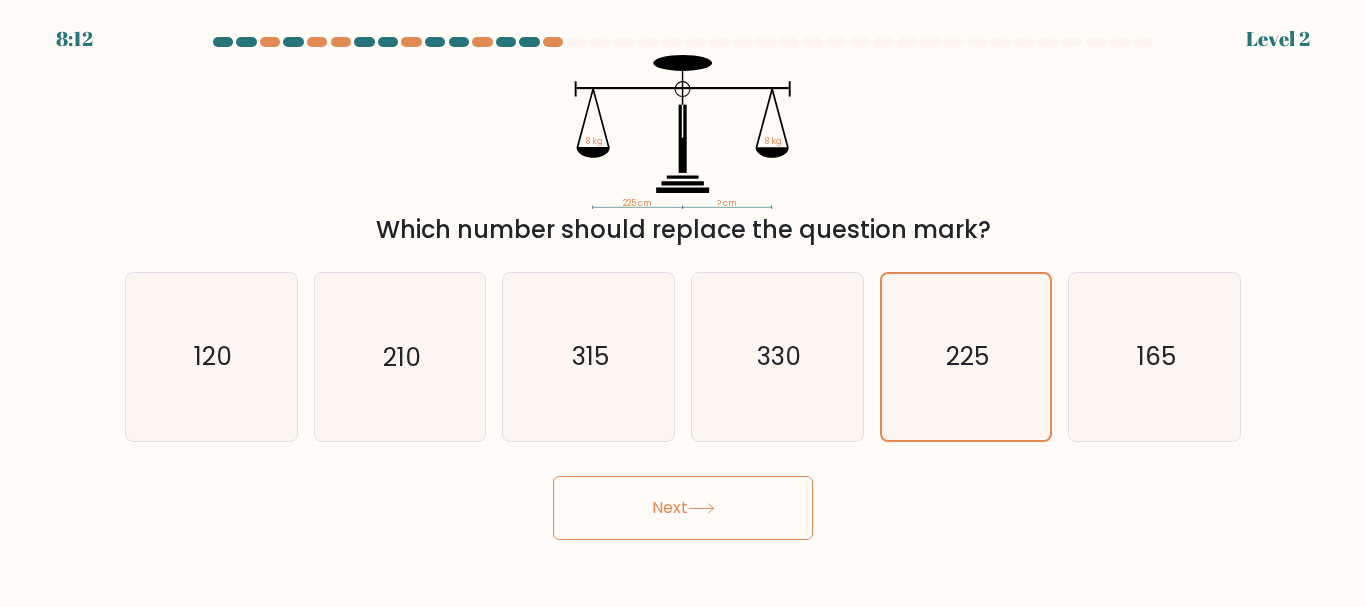 click 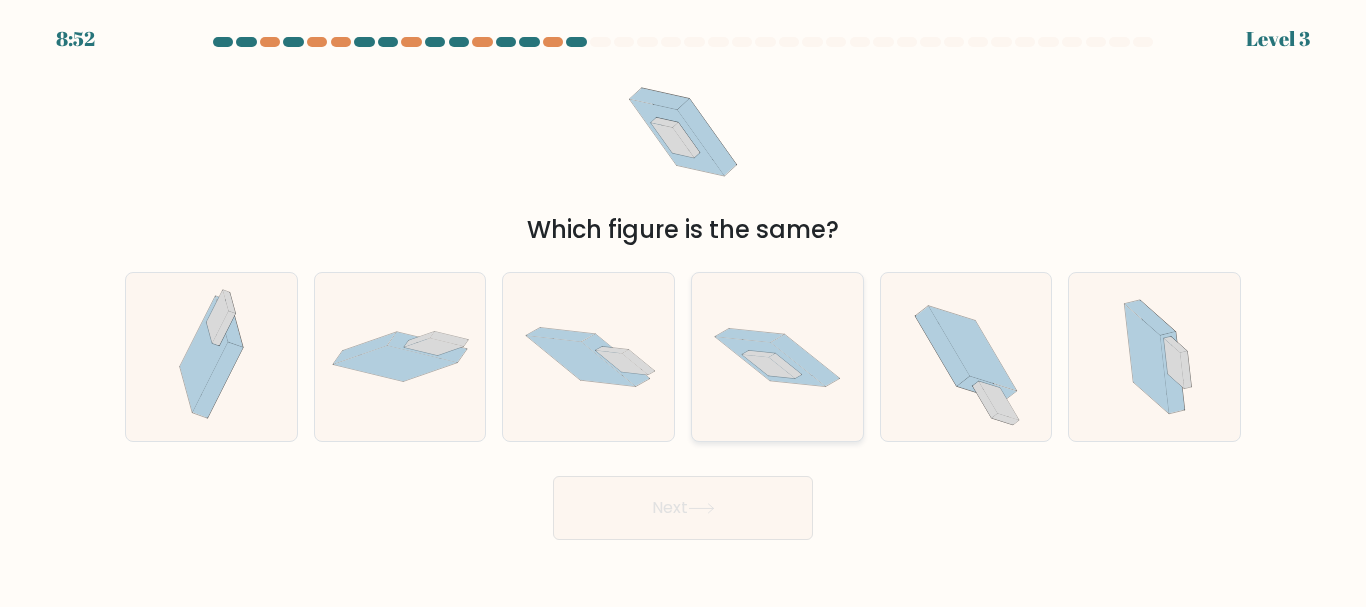 click 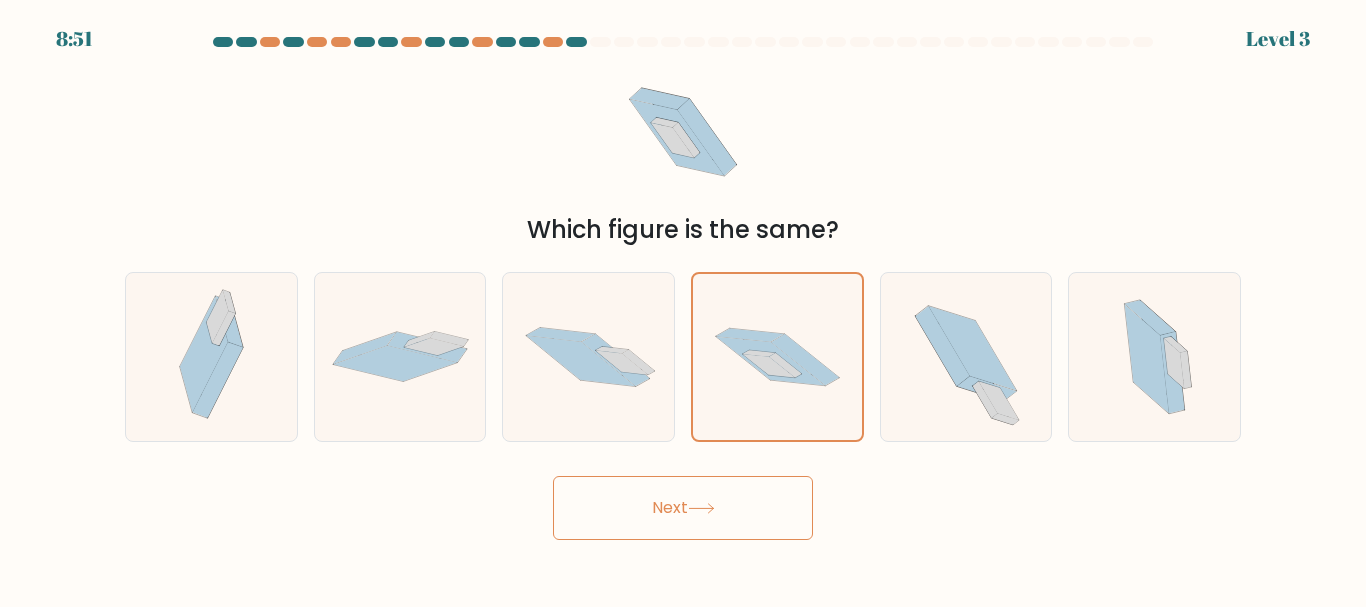 click on "Next" at bounding box center [683, 508] 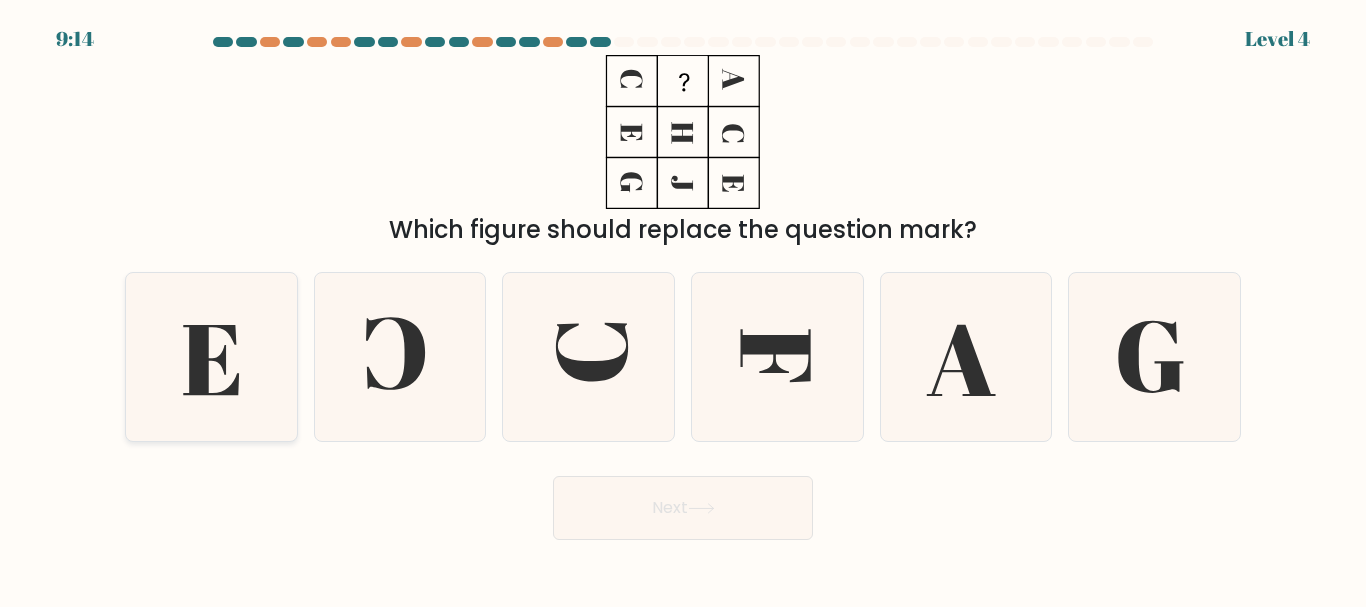 click 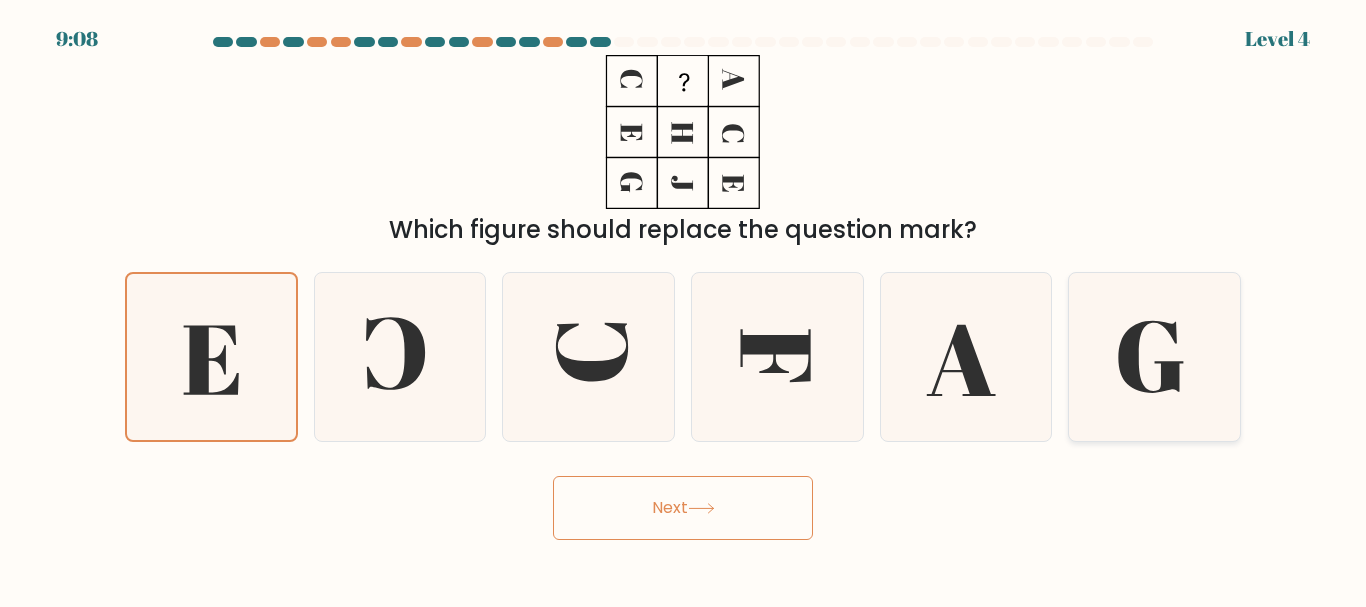 click 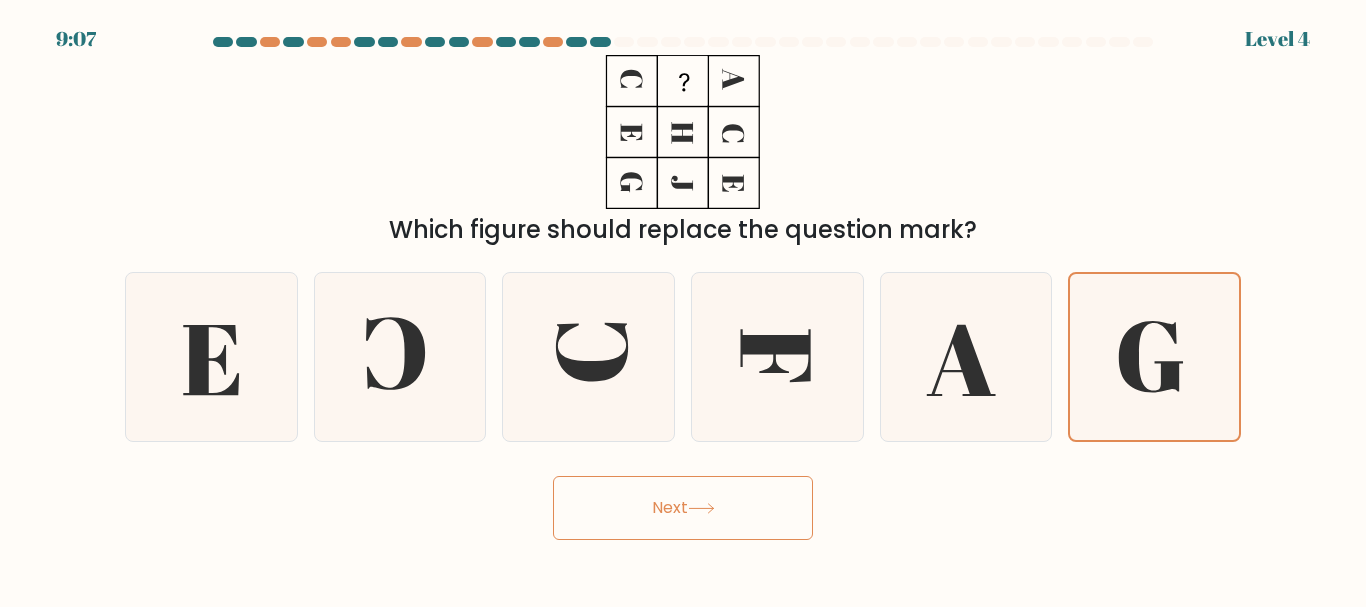 click on "Next" at bounding box center (683, 508) 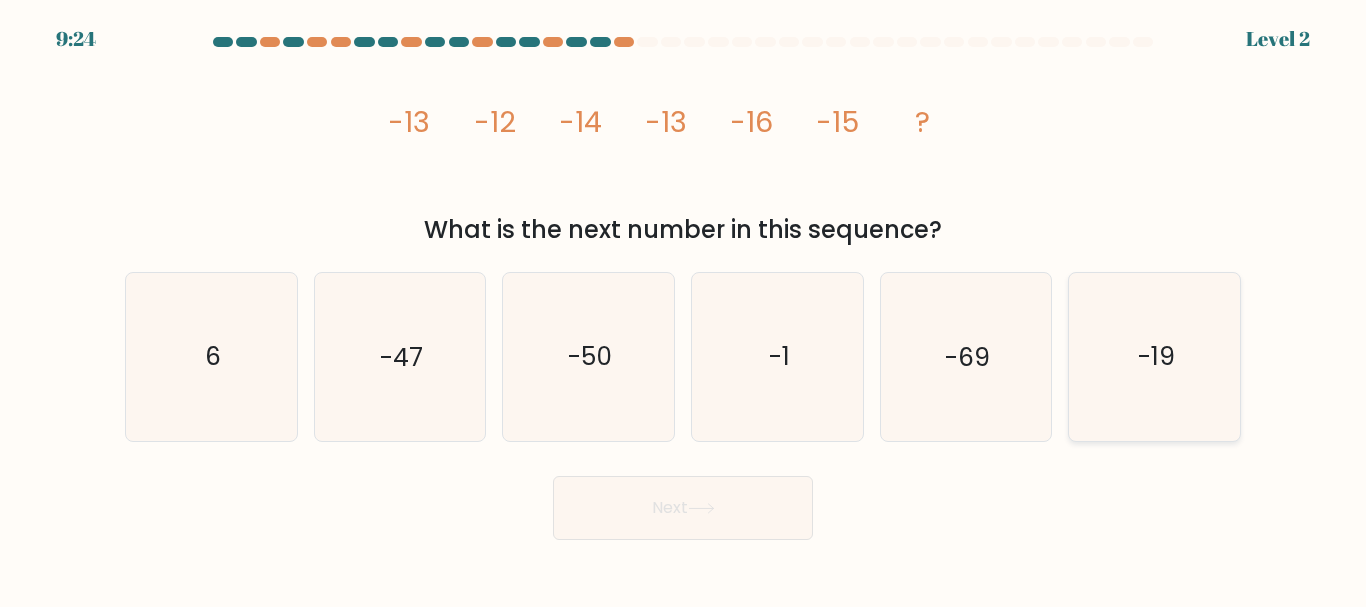 click on "-19" 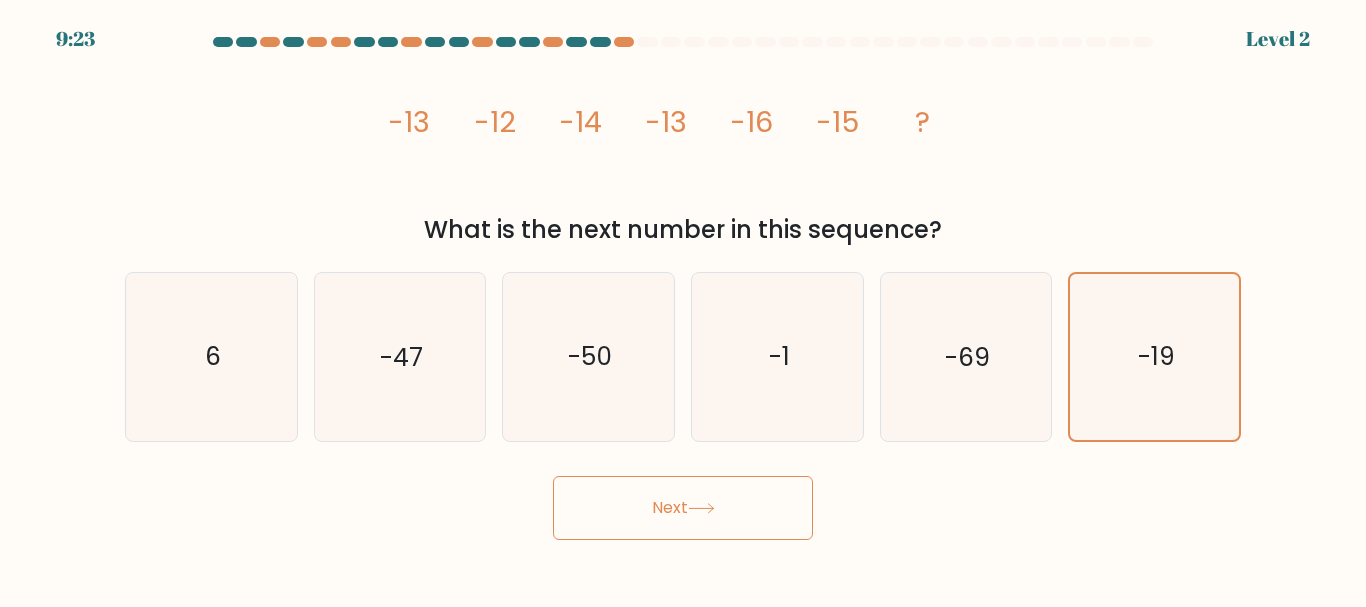 click on "Next" at bounding box center [683, 508] 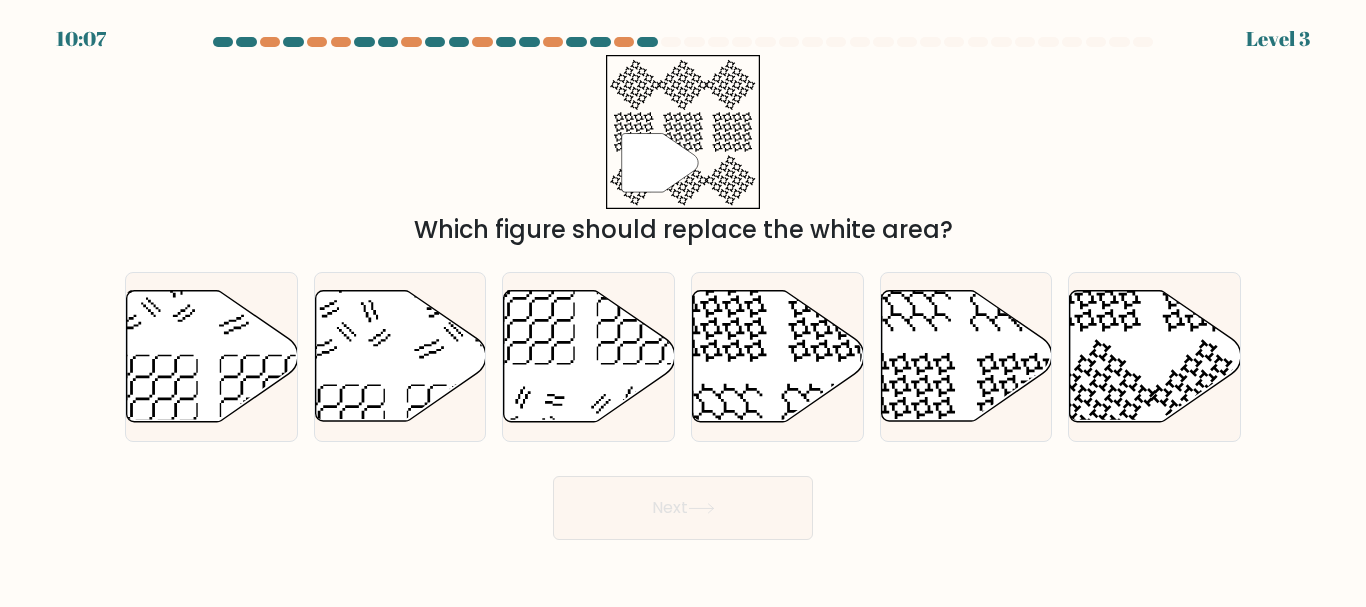 click on "Next" at bounding box center [683, 508] 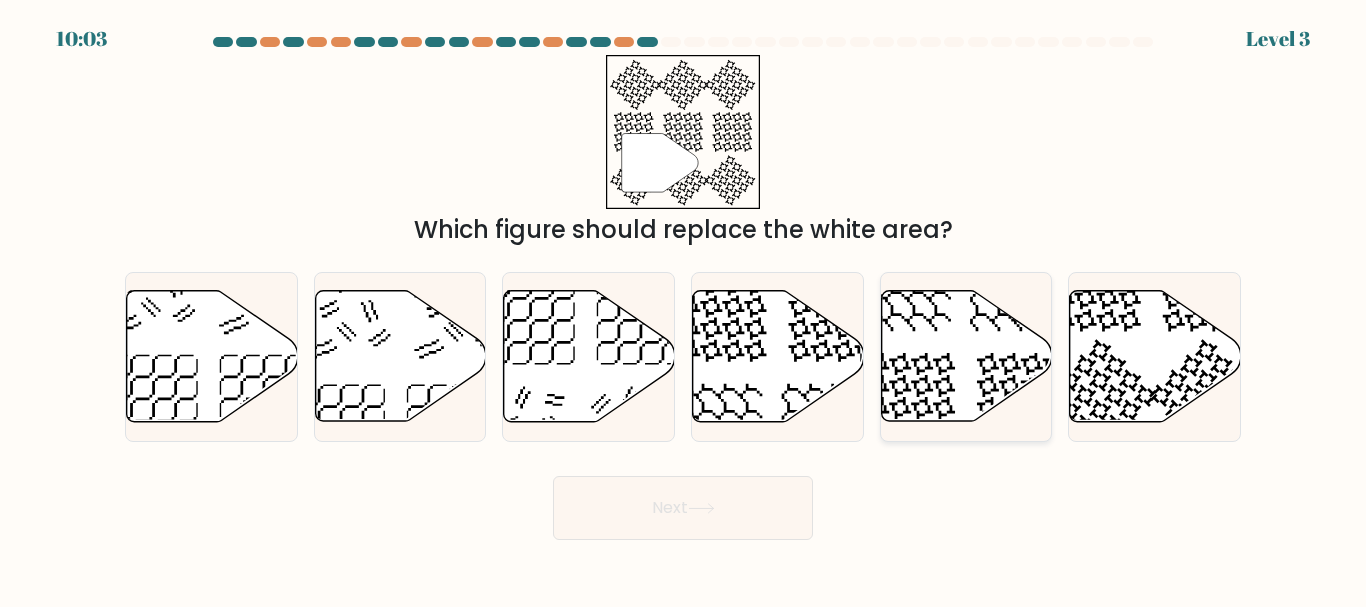 click 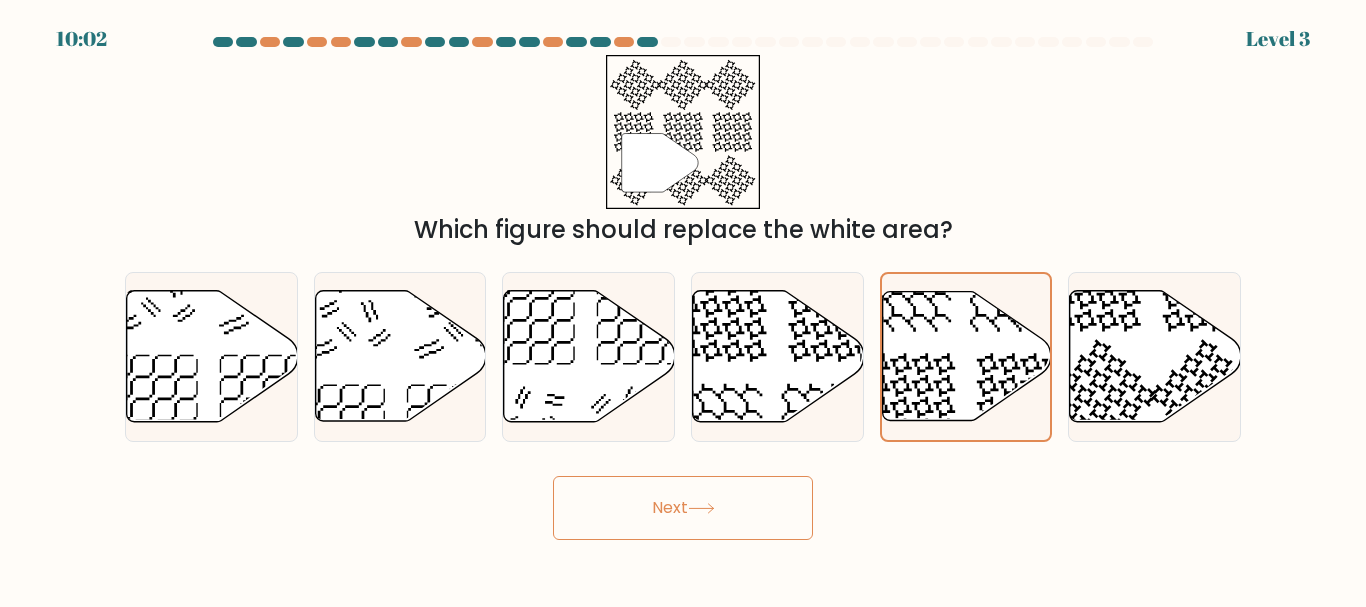 click 